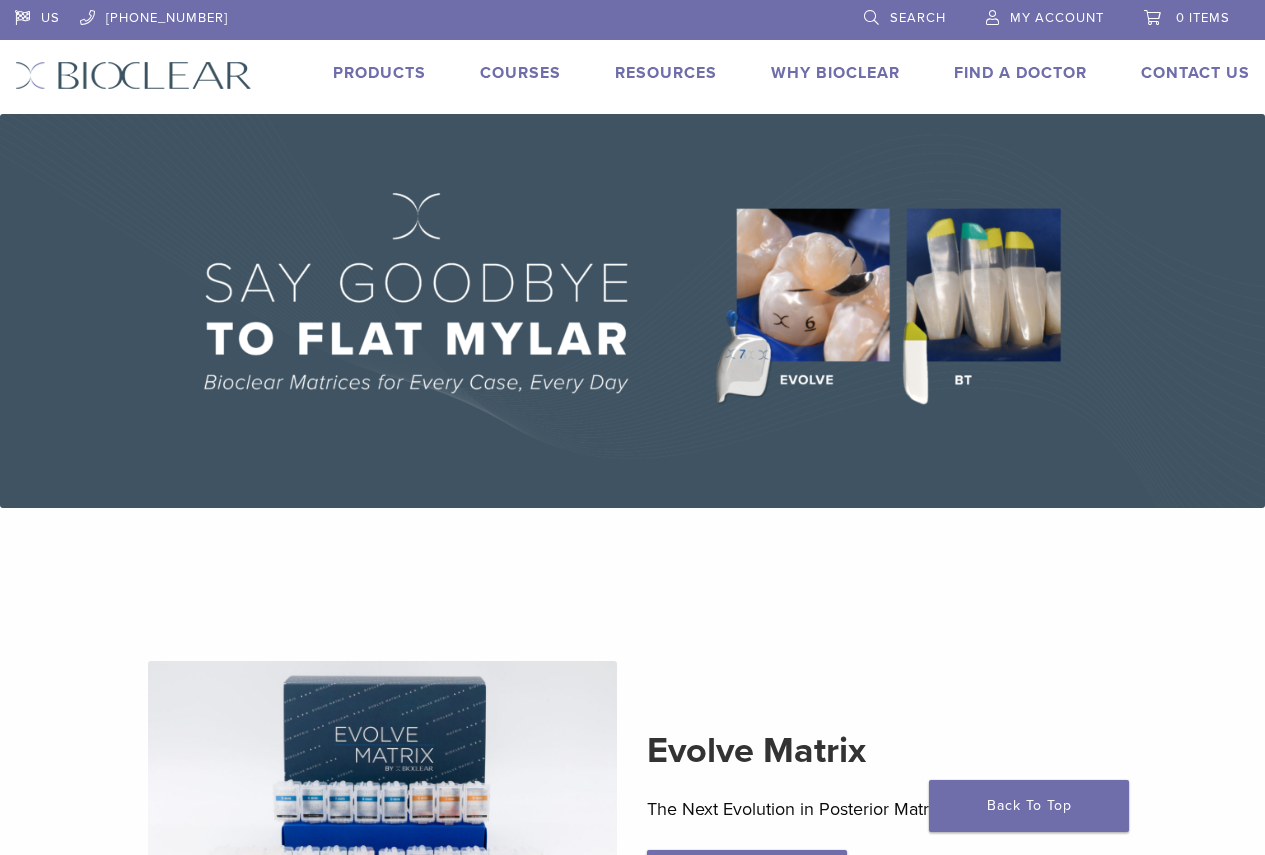 scroll, scrollTop: 0, scrollLeft: 0, axis: both 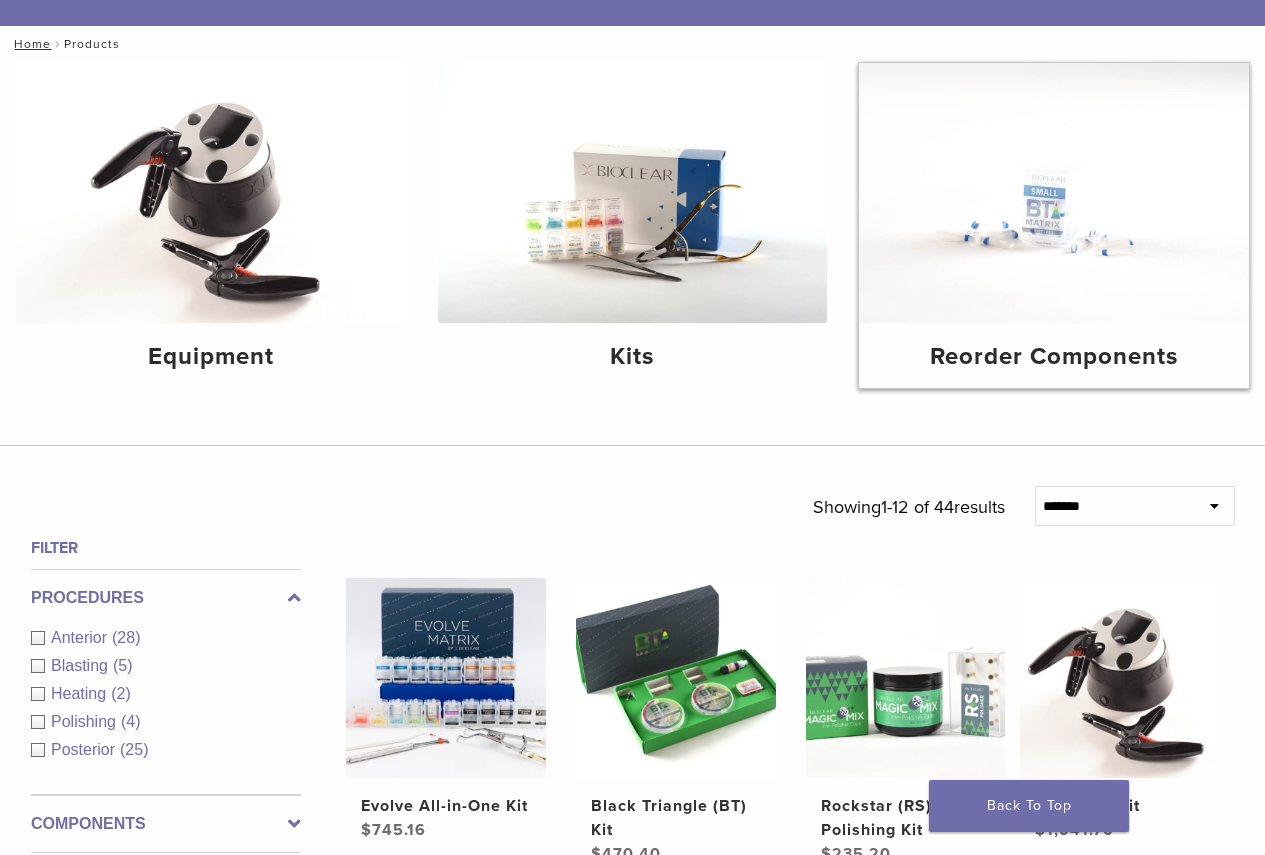 click at bounding box center (1054, 193) 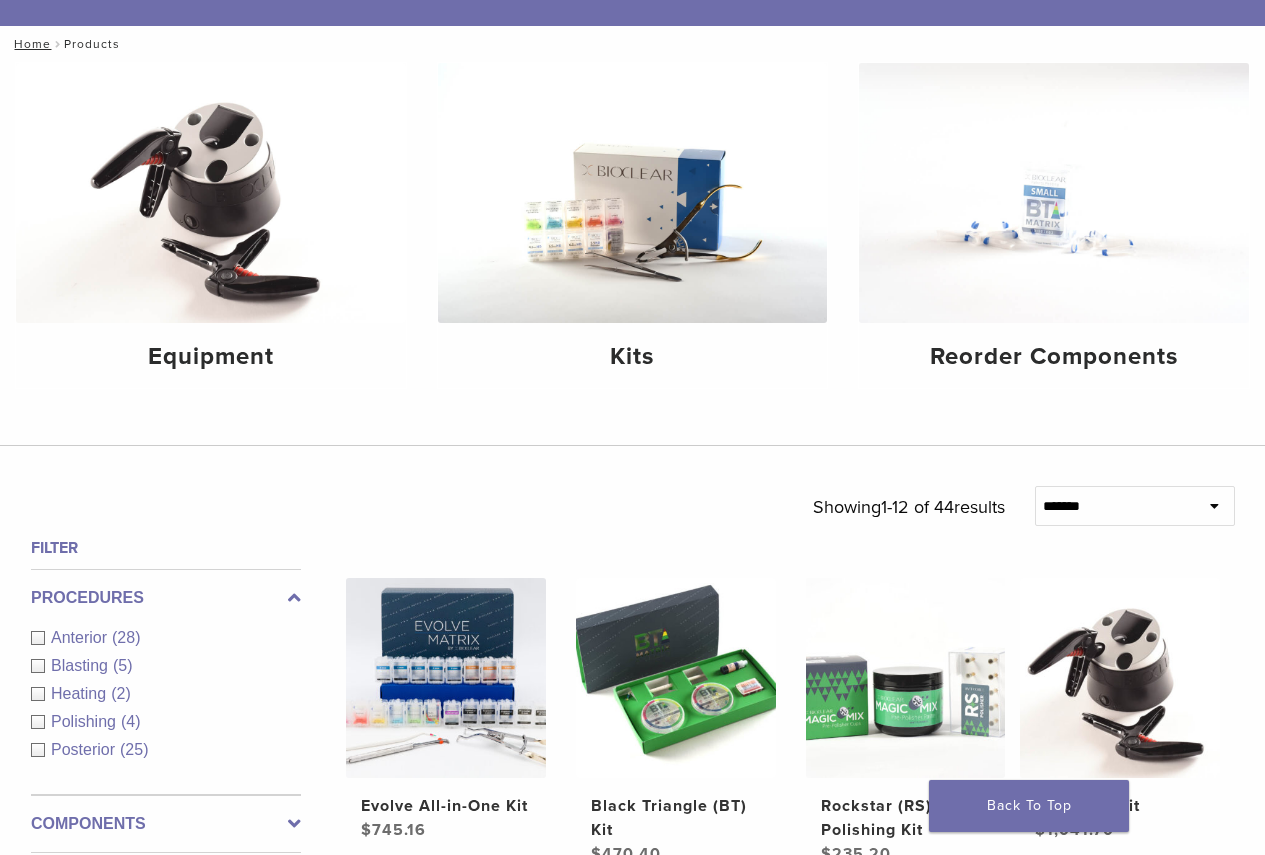 scroll, scrollTop: 300, scrollLeft: 0, axis: vertical 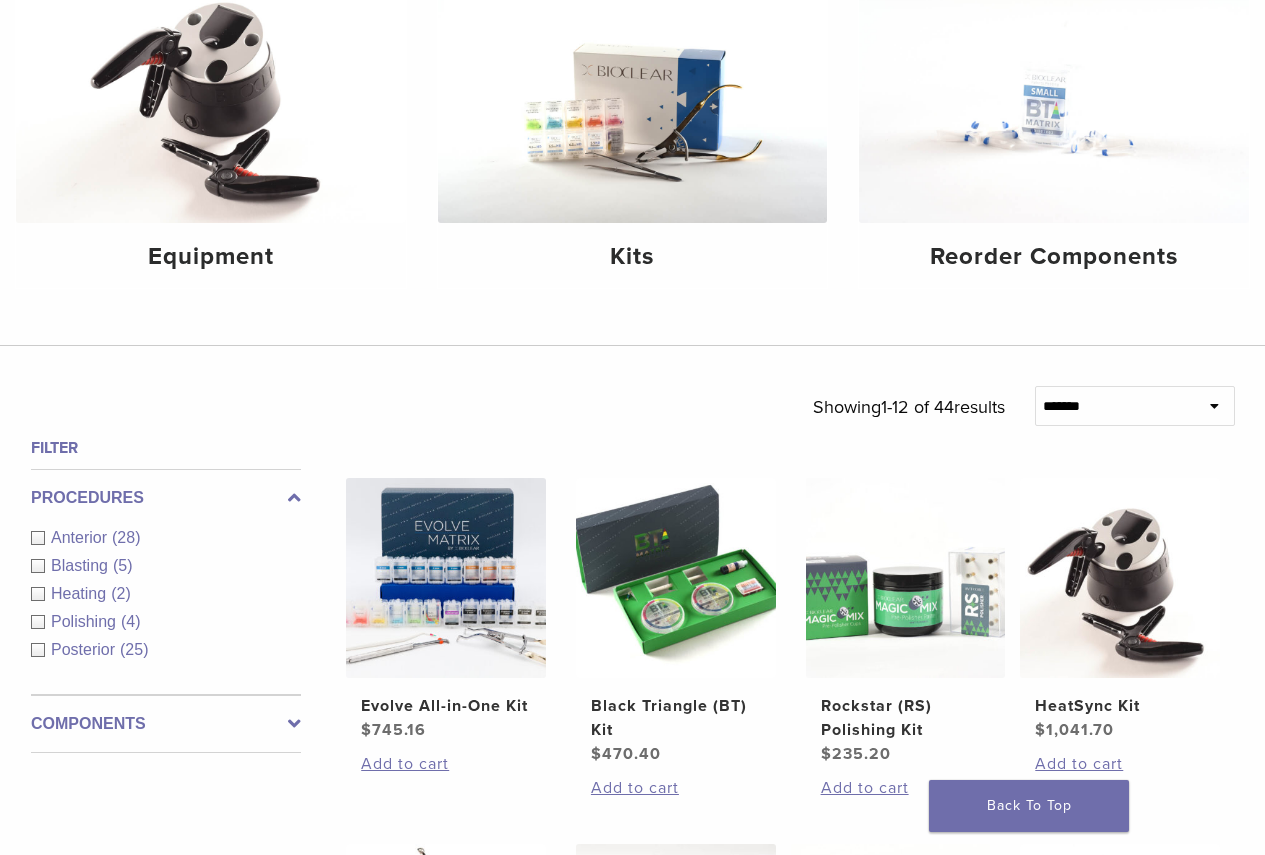 click on "Anterior (28)" at bounding box center [166, 538] 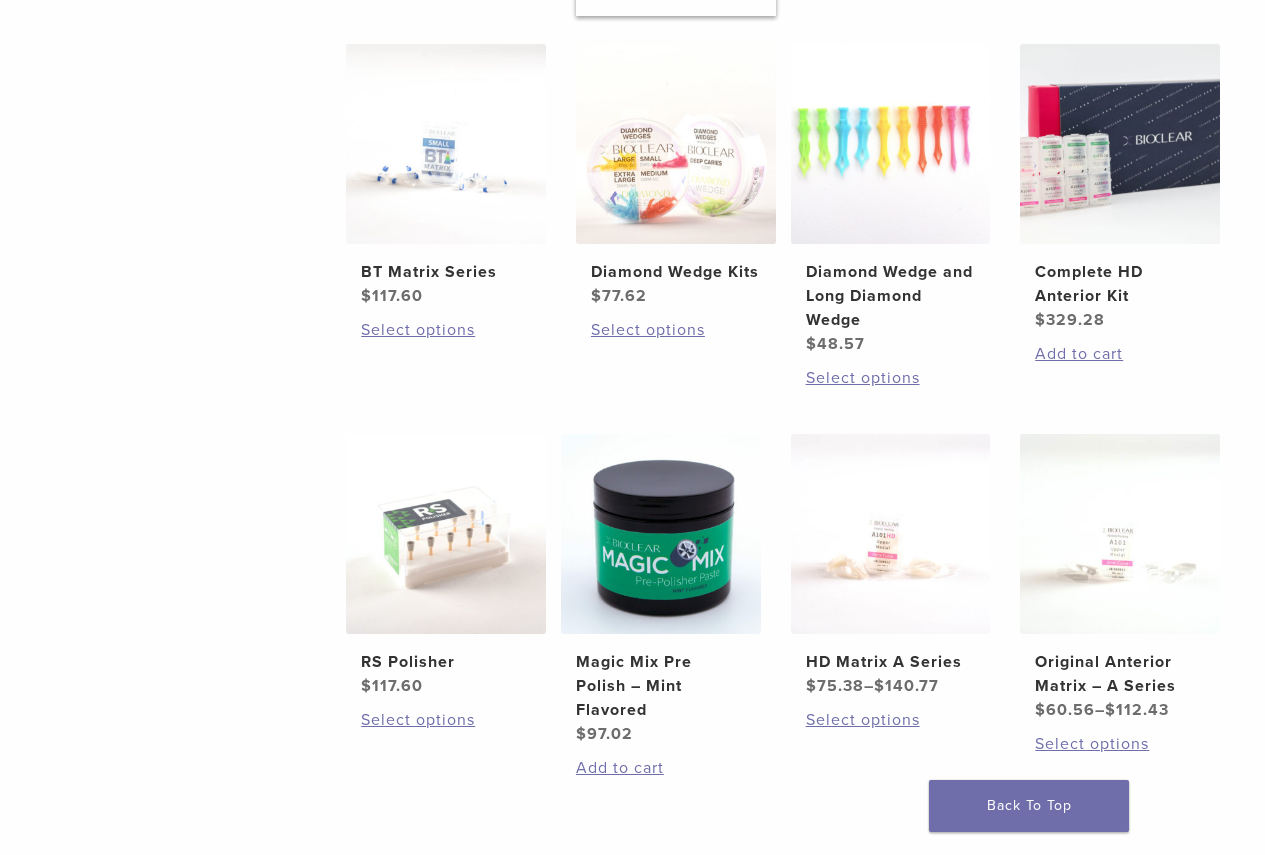 scroll, scrollTop: 1200, scrollLeft: 0, axis: vertical 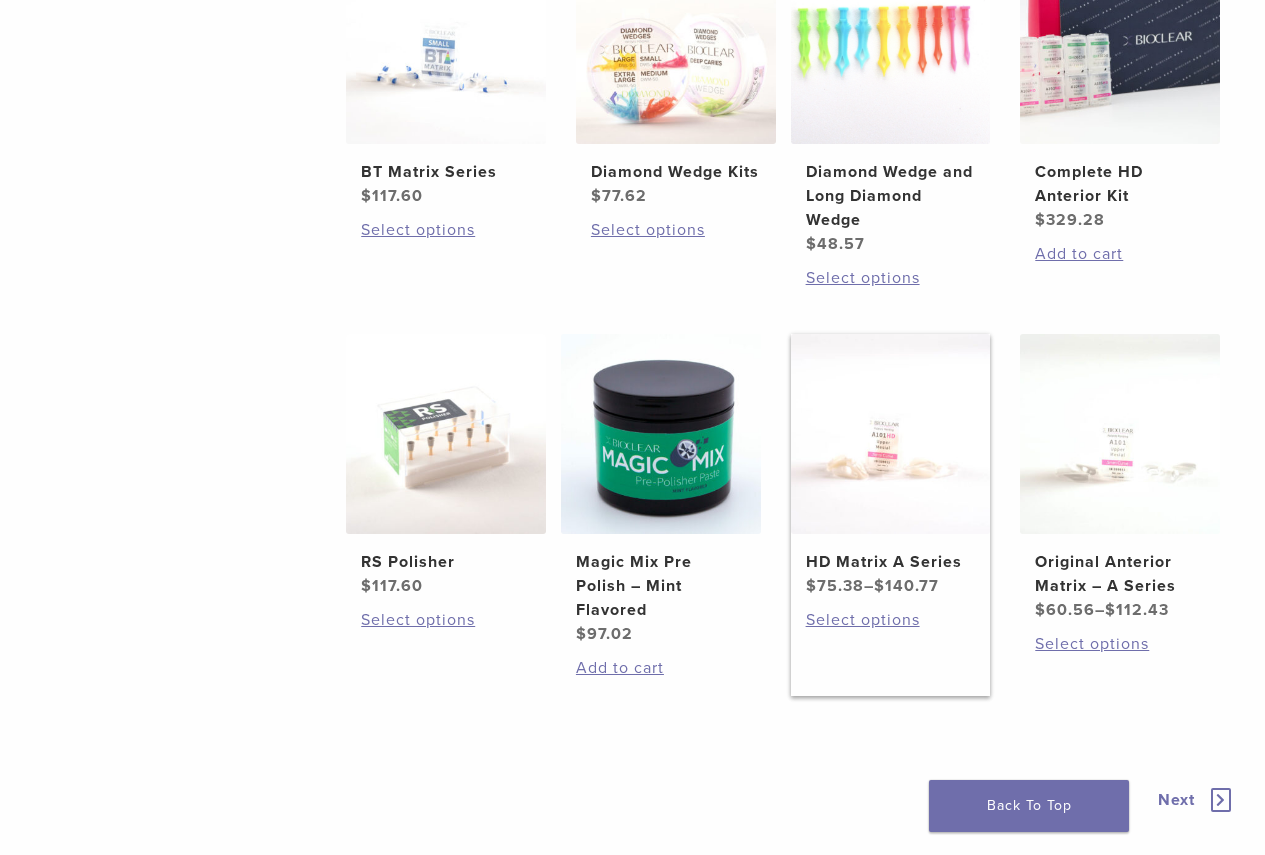 click on "HD Matrix A Series
$ 75.38  –  $ 140.77" at bounding box center (891, 466) 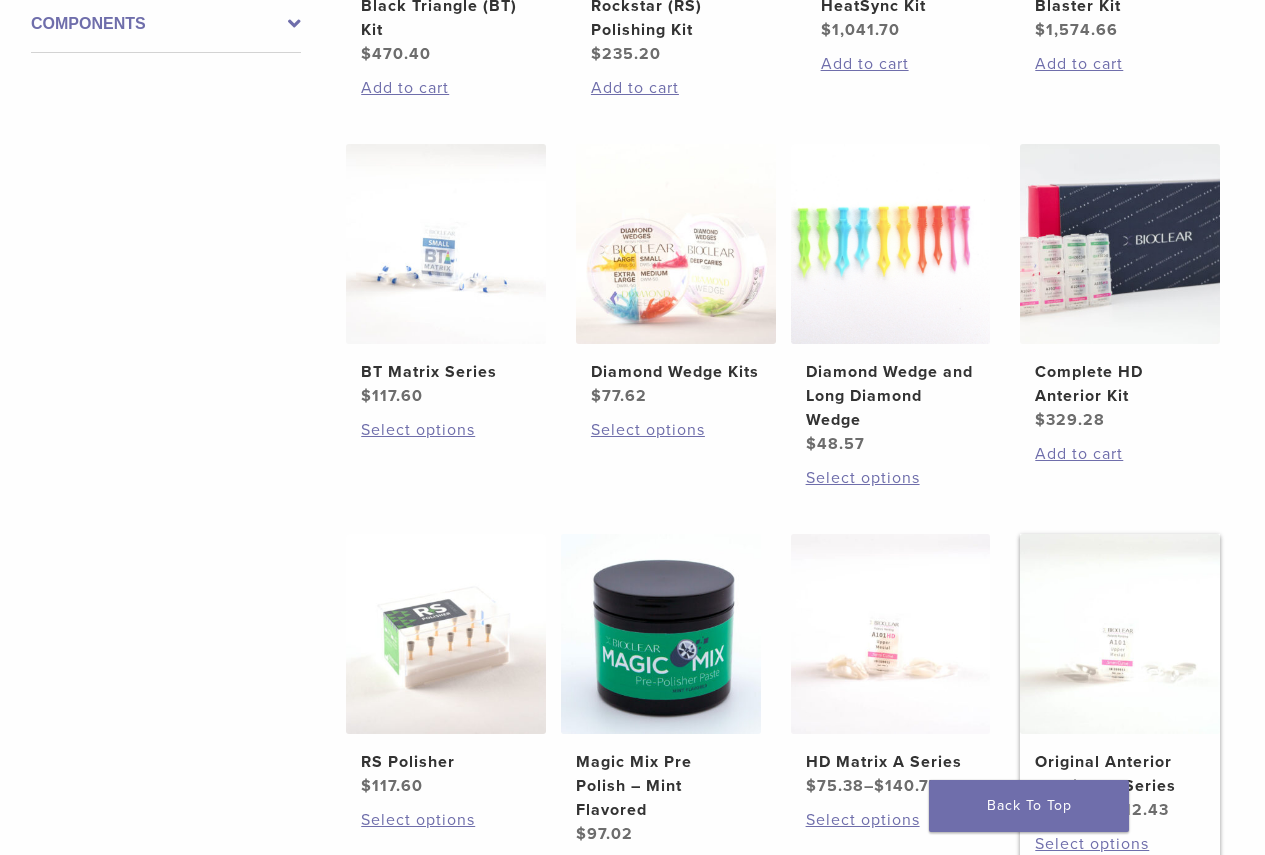 scroll, scrollTop: 1100, scrollLeft: 0, axis: vertical 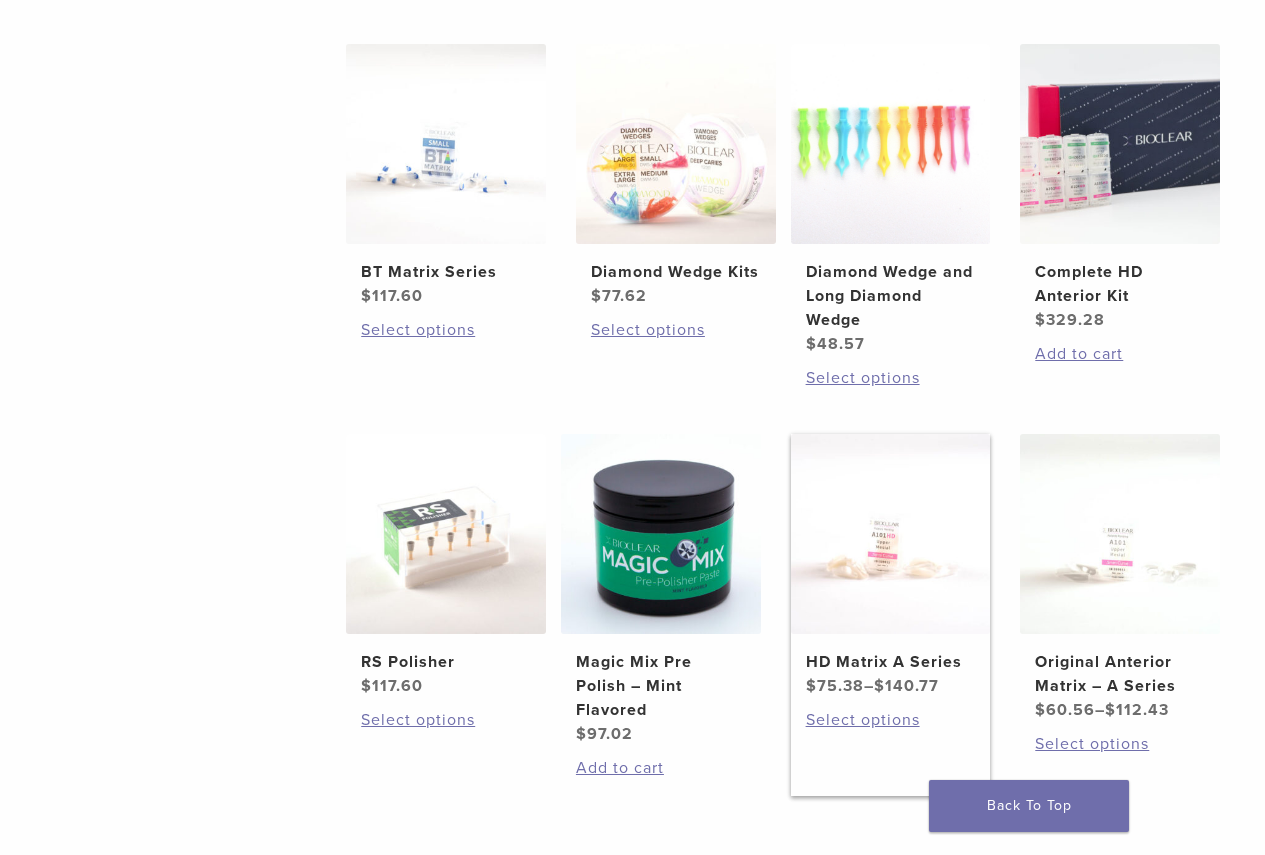 click on "HD Matrix A Series" at bounding box center [891, 662] 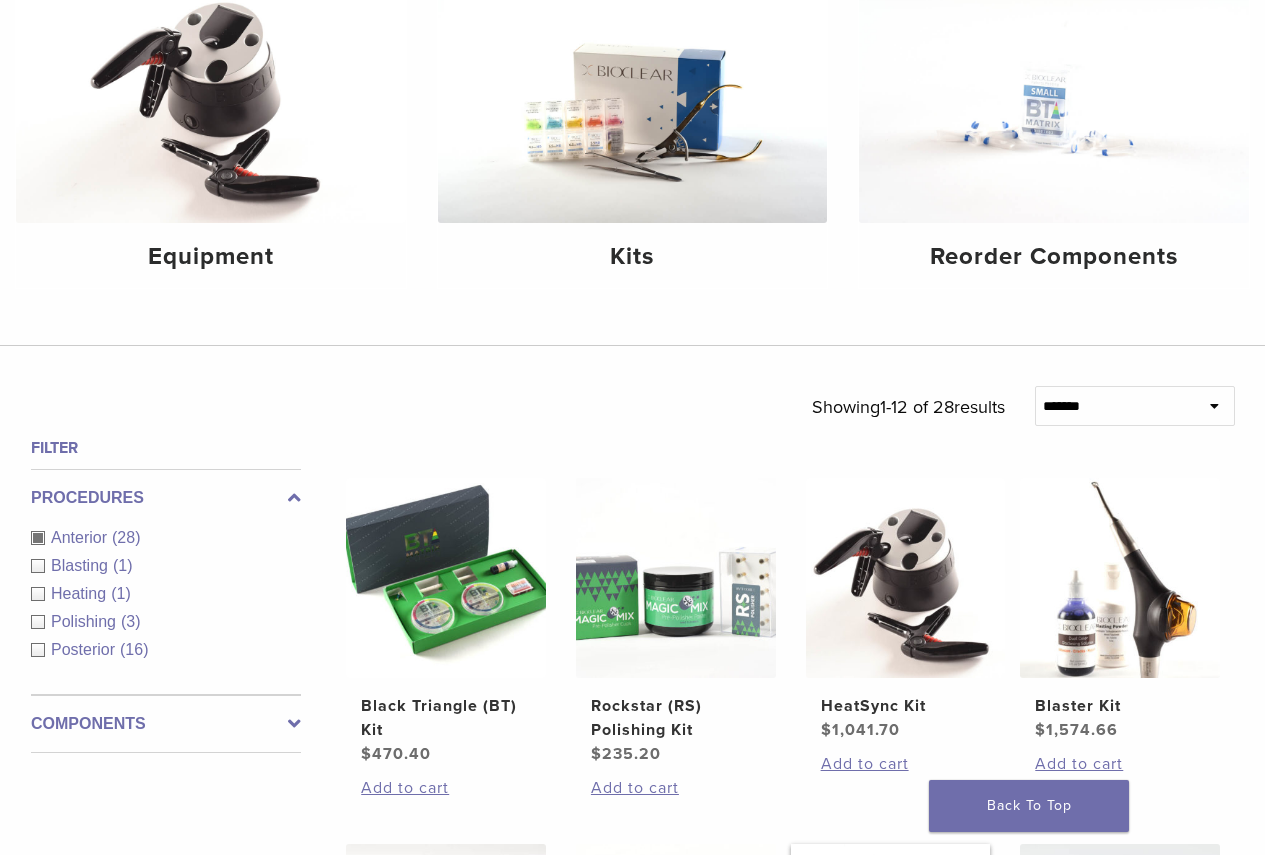 scroll, scrollTop: 0, scrollLeft: 0, axis: both 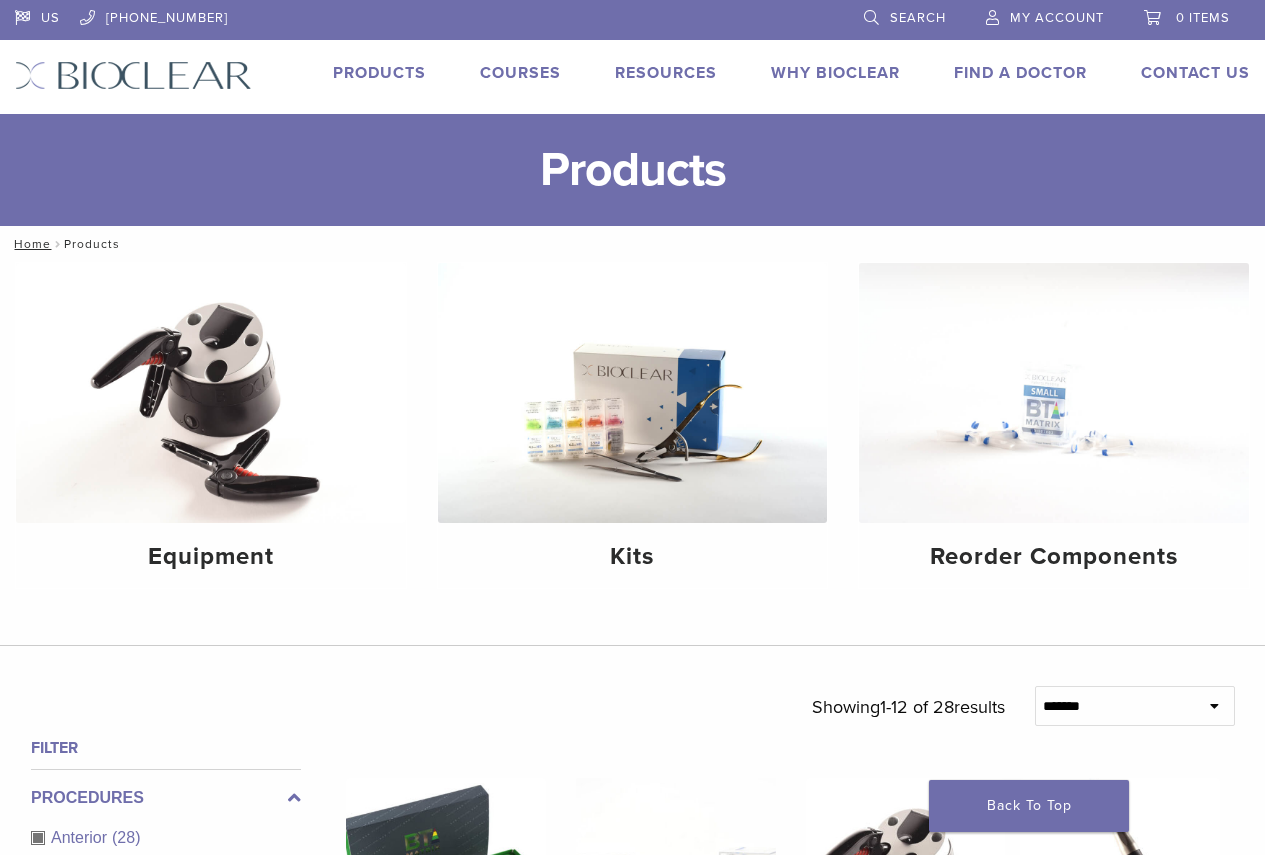 click on "Search" at bounding box center (918, 18) 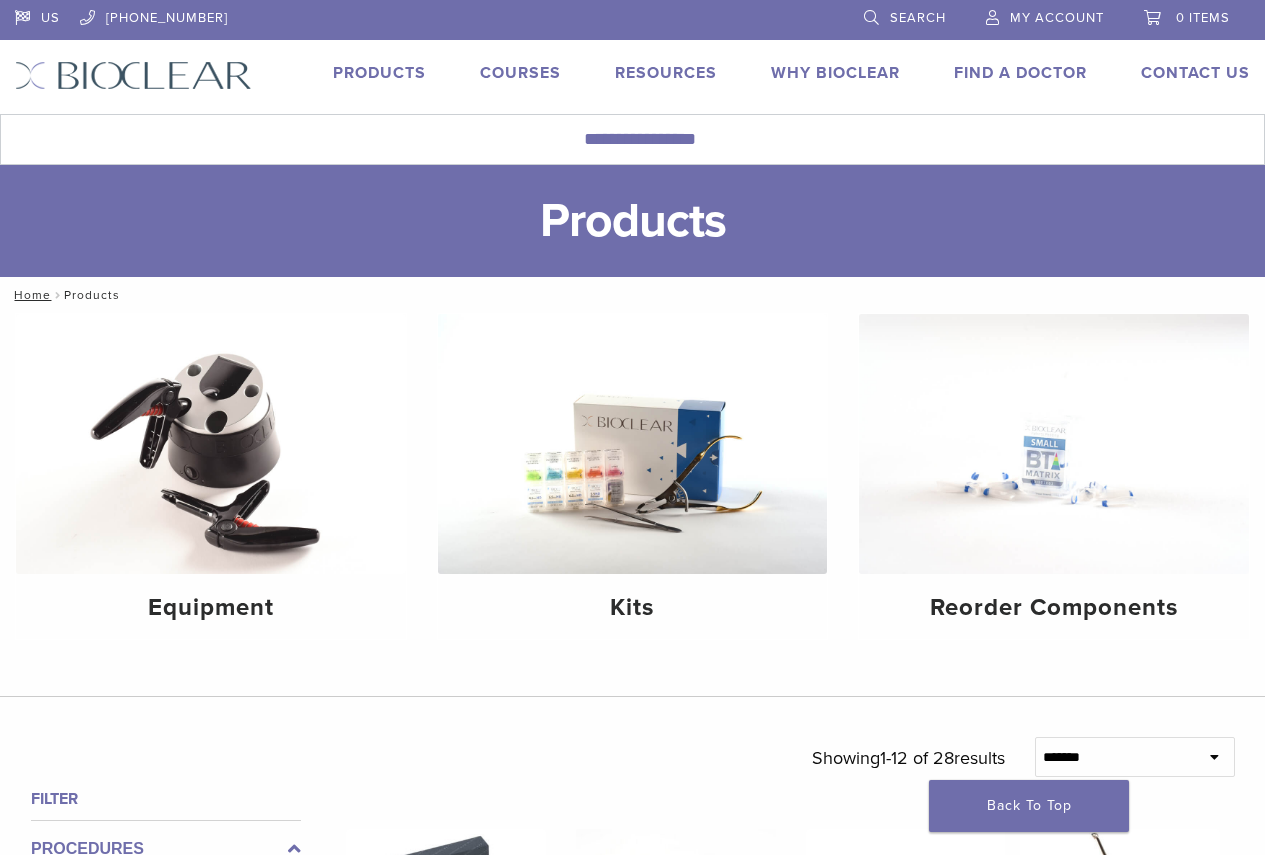 click on "Search" at bounding box center [905, 15] 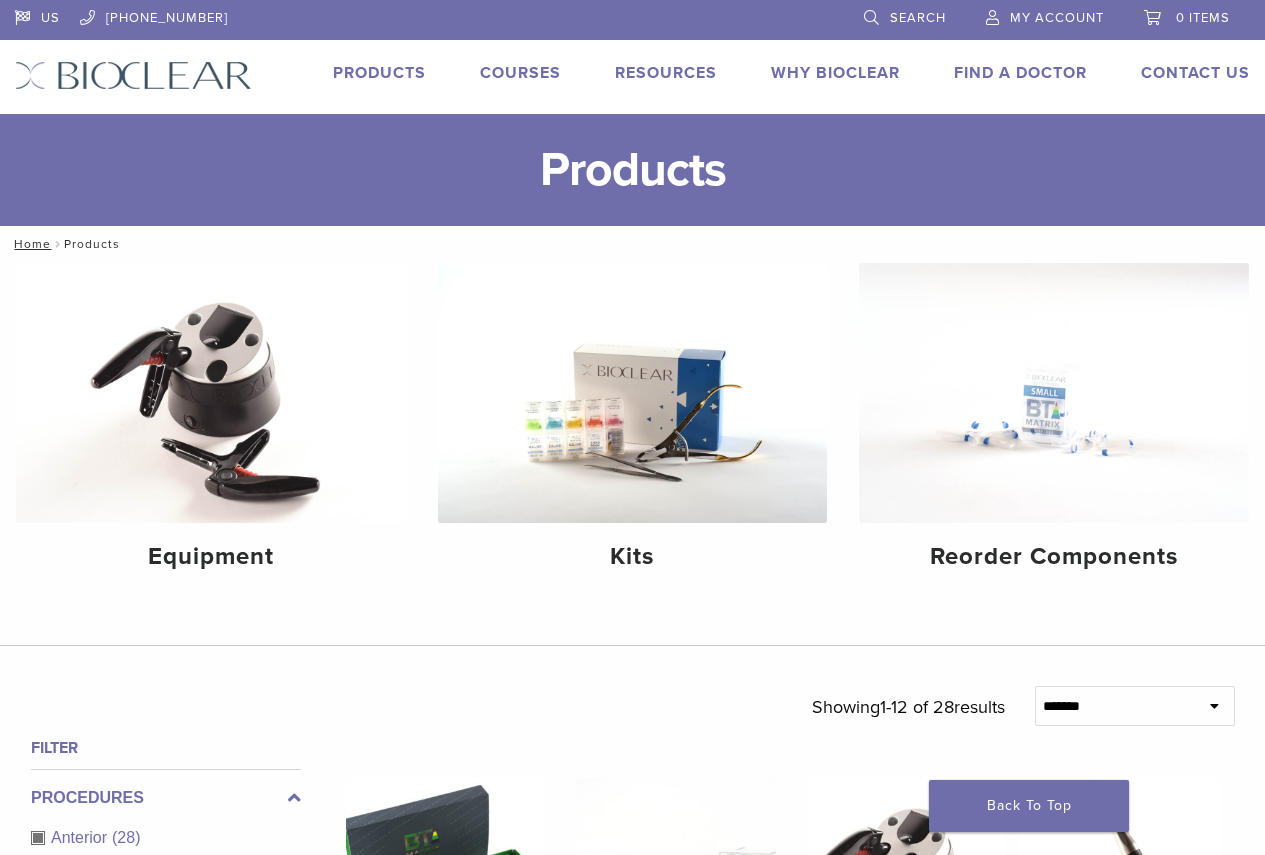 click on "Search" at bounding box center (905, 15) 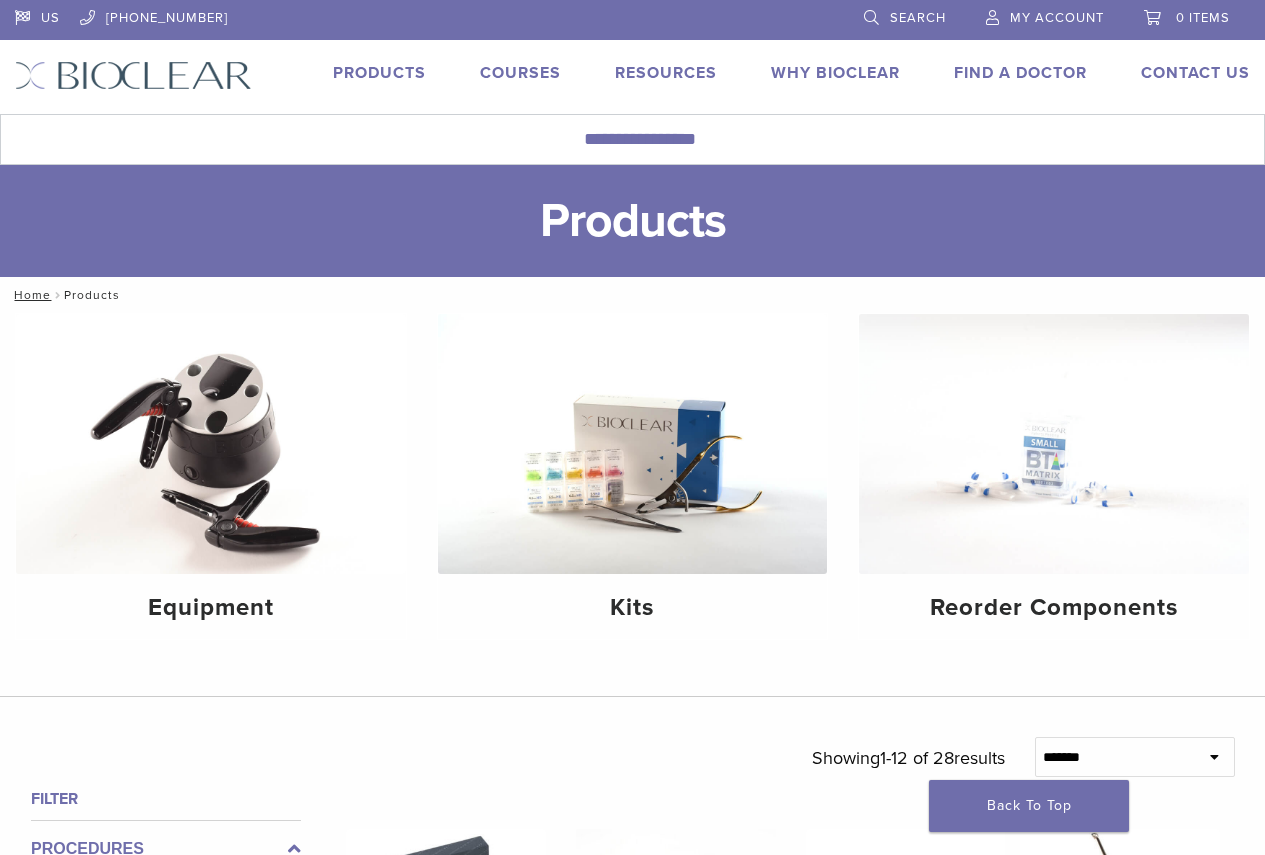 click on "Search" at bounding box center (918, 18) 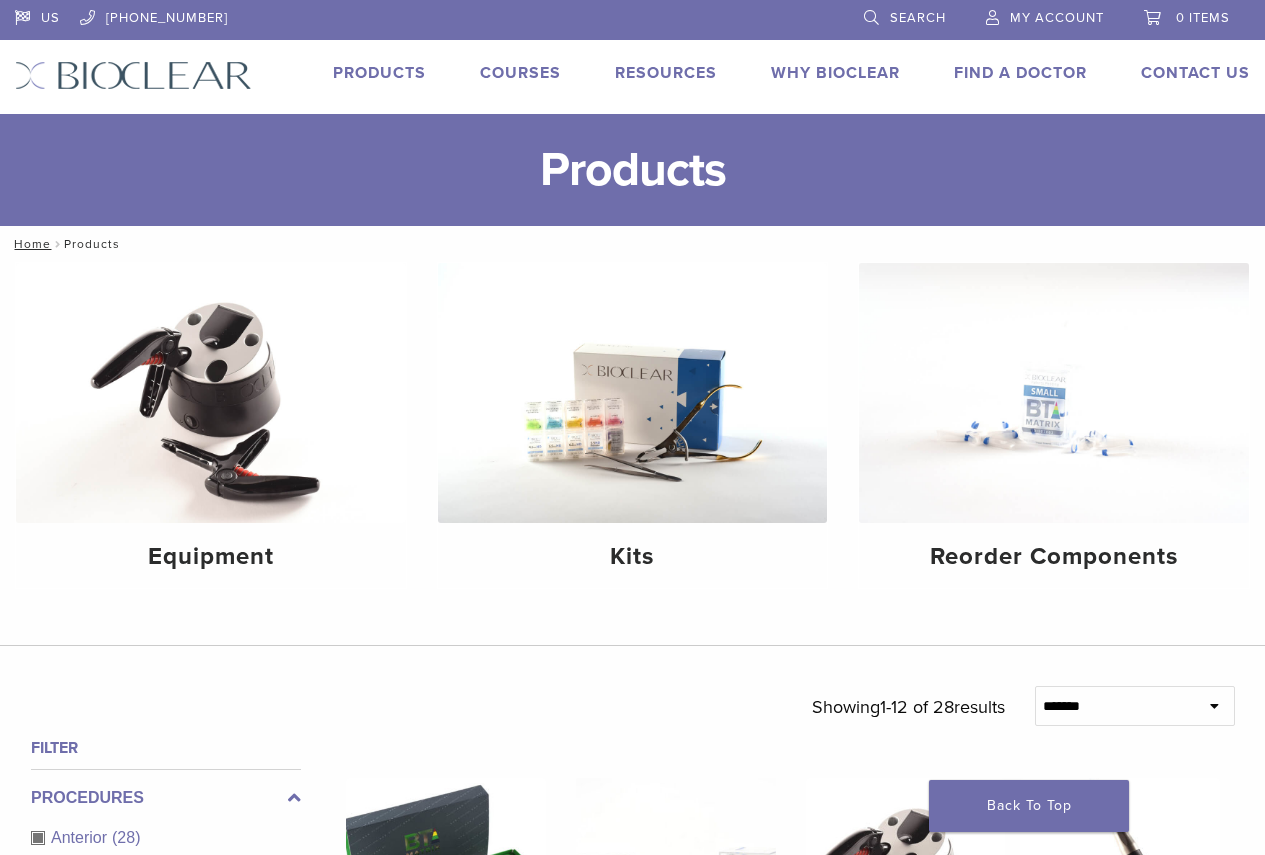 click on "Search" at bounding box center [905, 15] 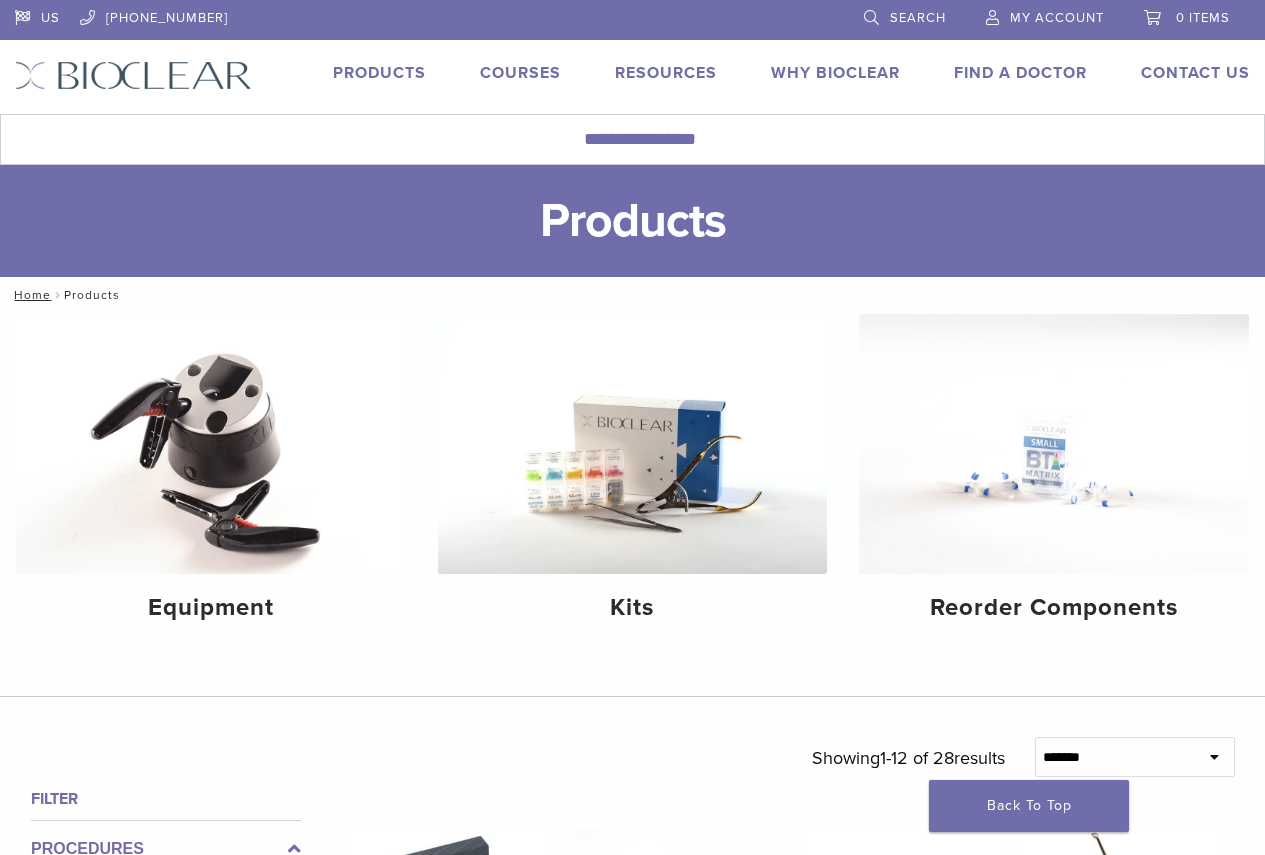 click on "Search" at bounding box center [905, 15] 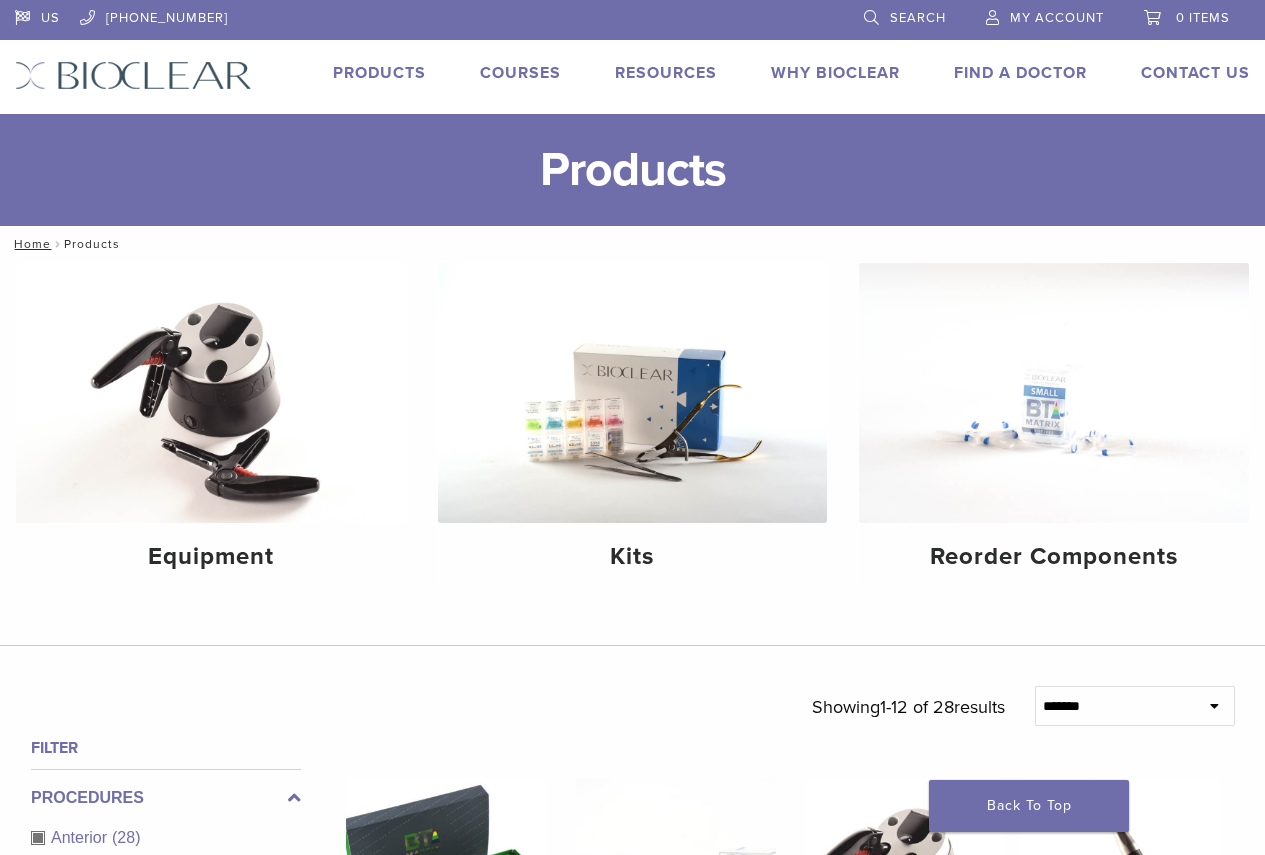 click on "Search" at bounding box center [905, 15] 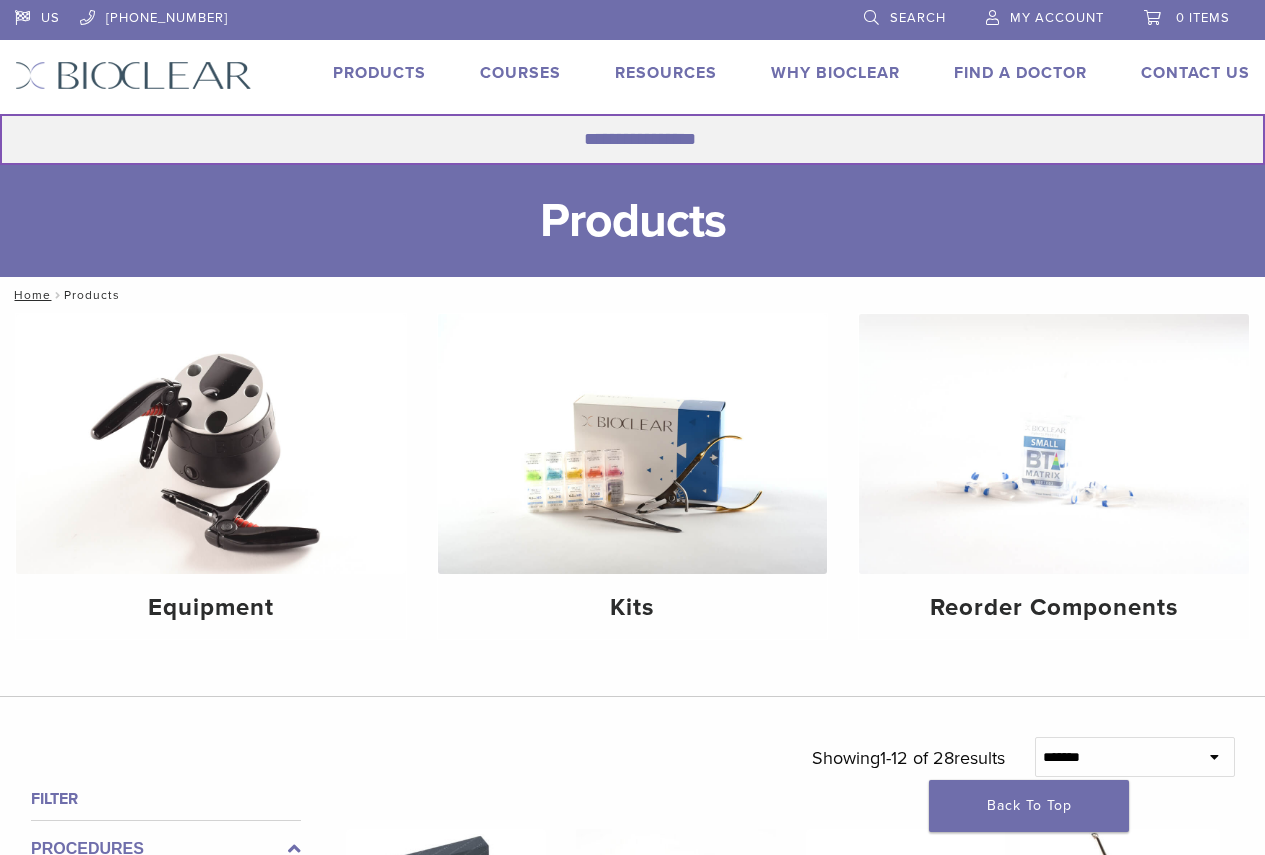 click on "Search for:" at bounding box center (632, 139) 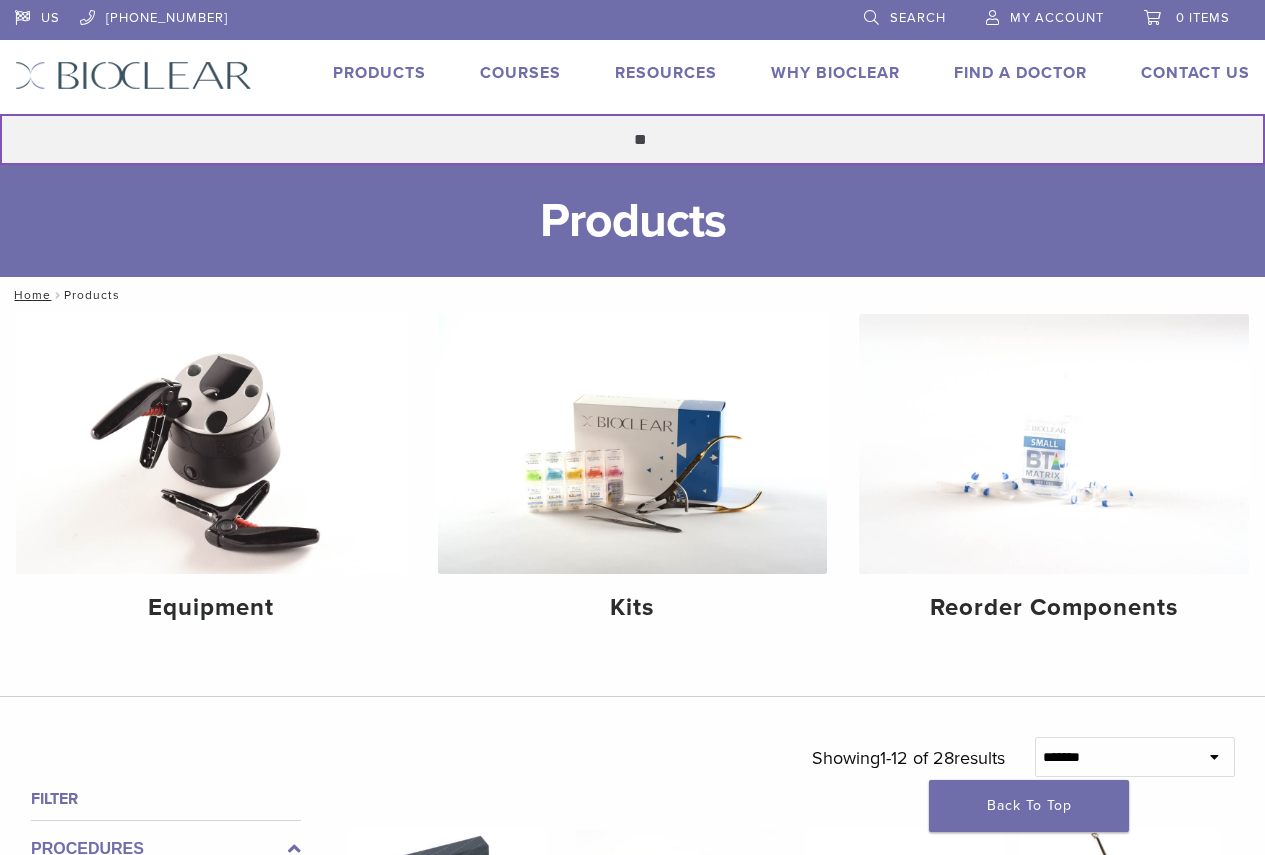 type on "*" 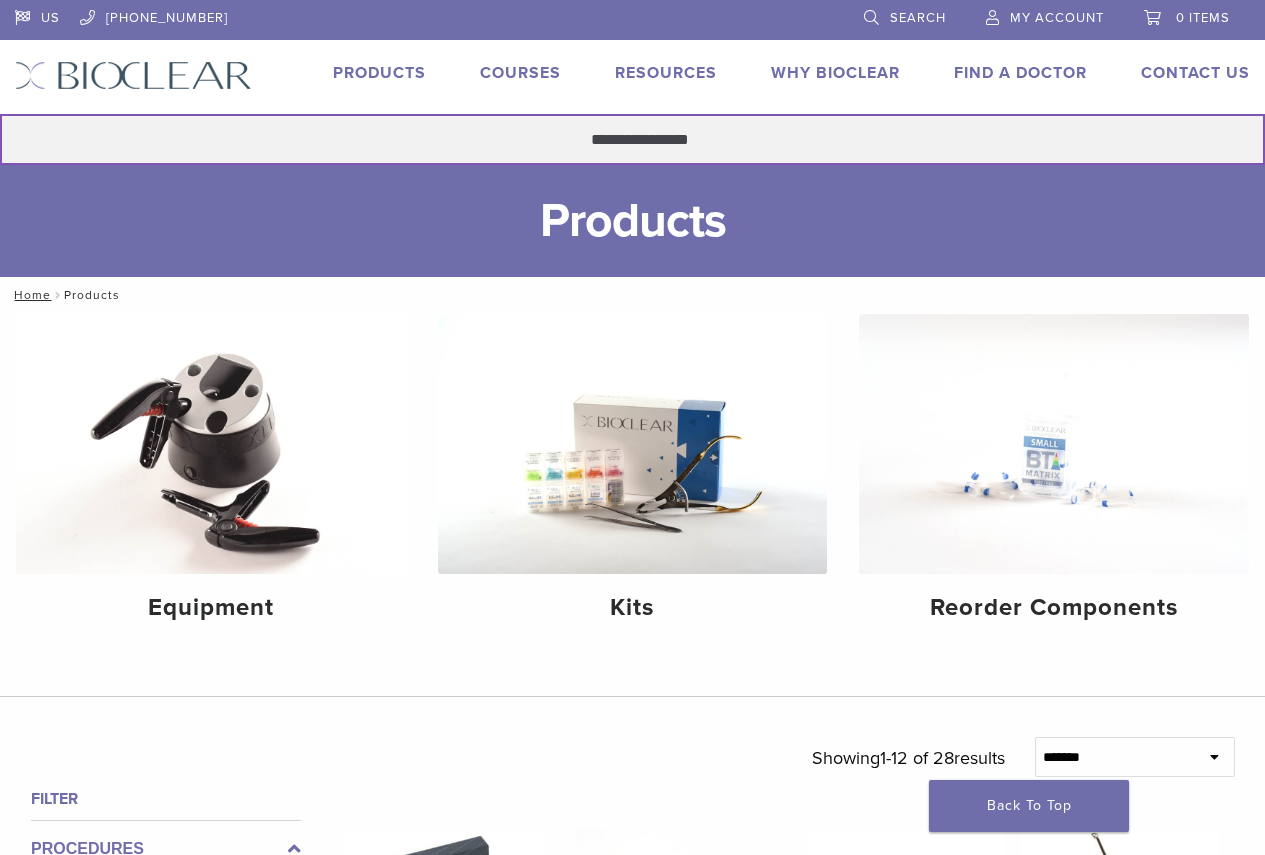 click on "Search" at bounding box center [-1, 113] 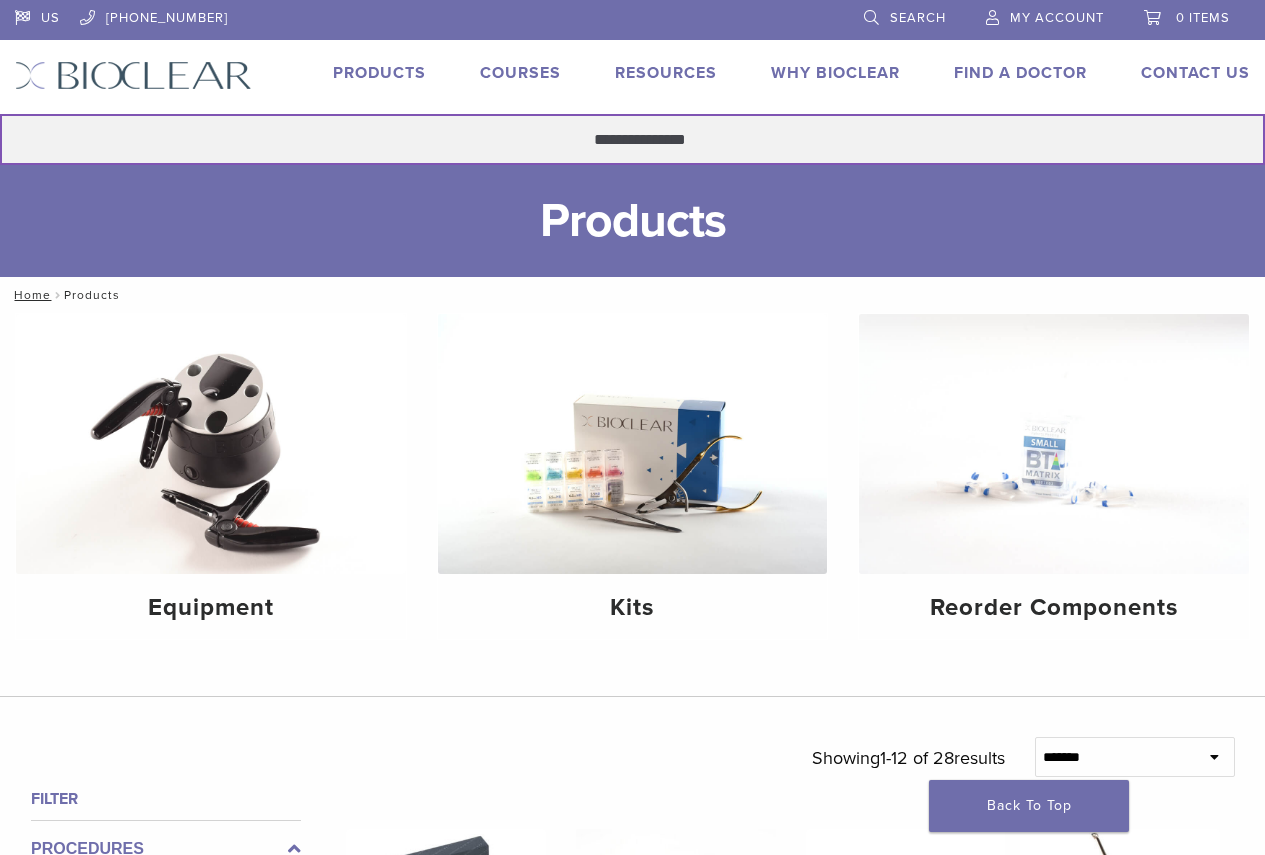 type on "**********" 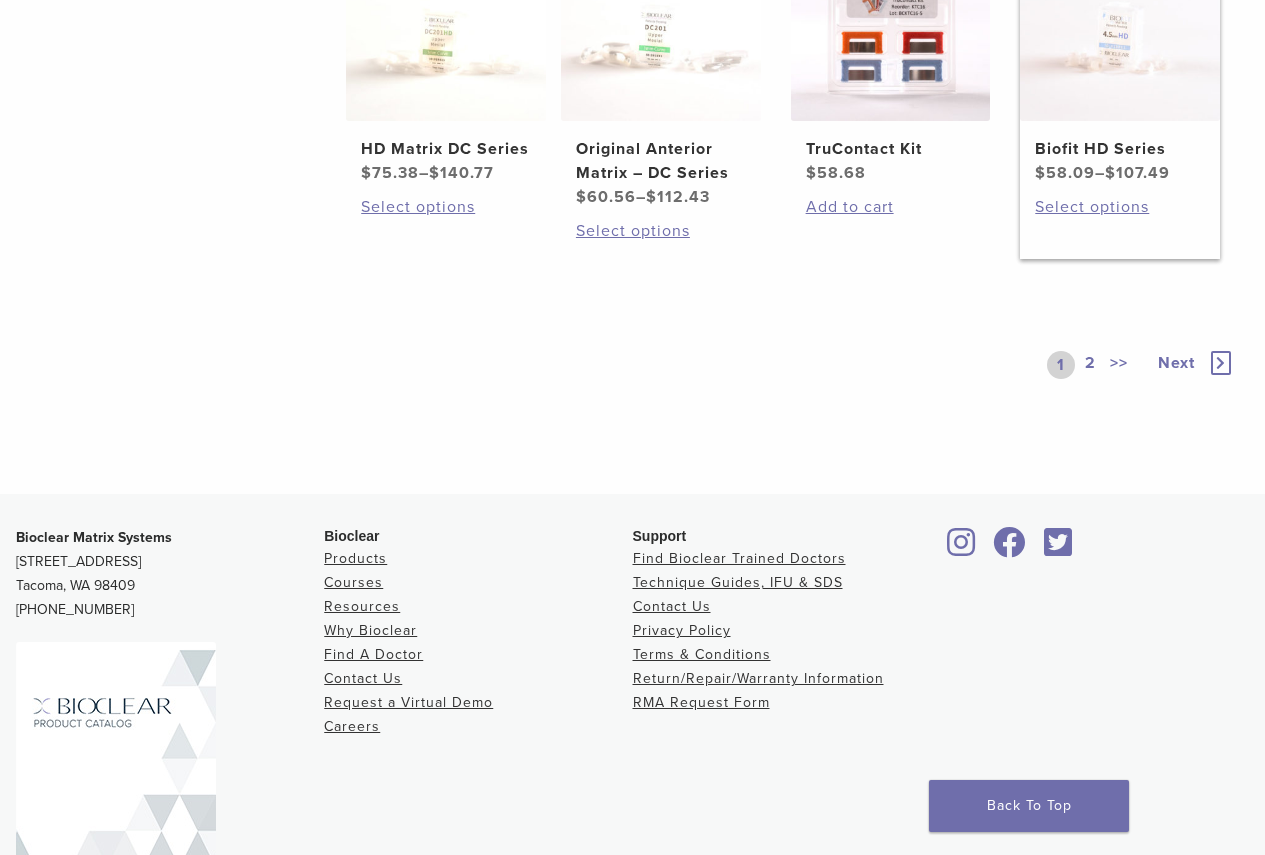 scroll, scrollTop: 1200, scrollLeft: 0, axis: vertical 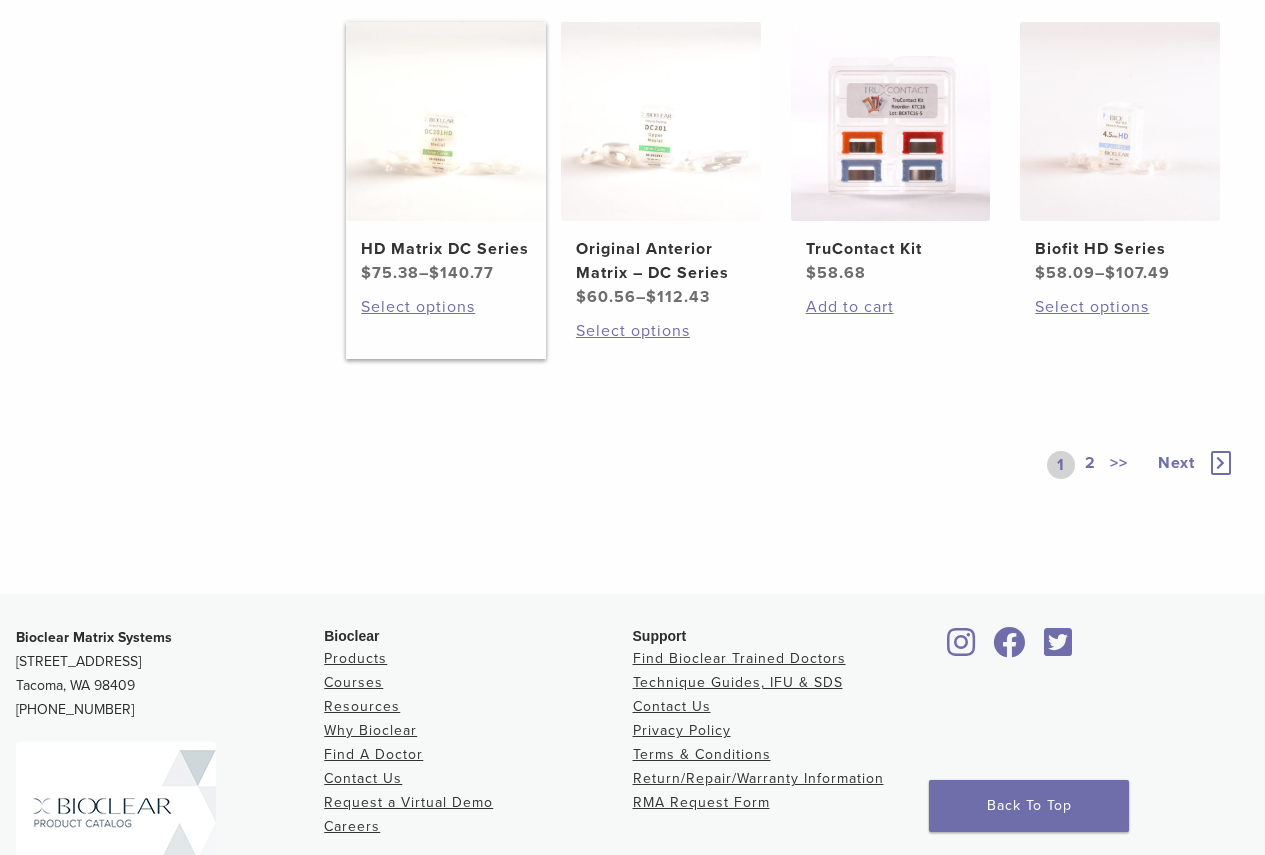 click on "$ 140.77" at bounding box center (461, 273) 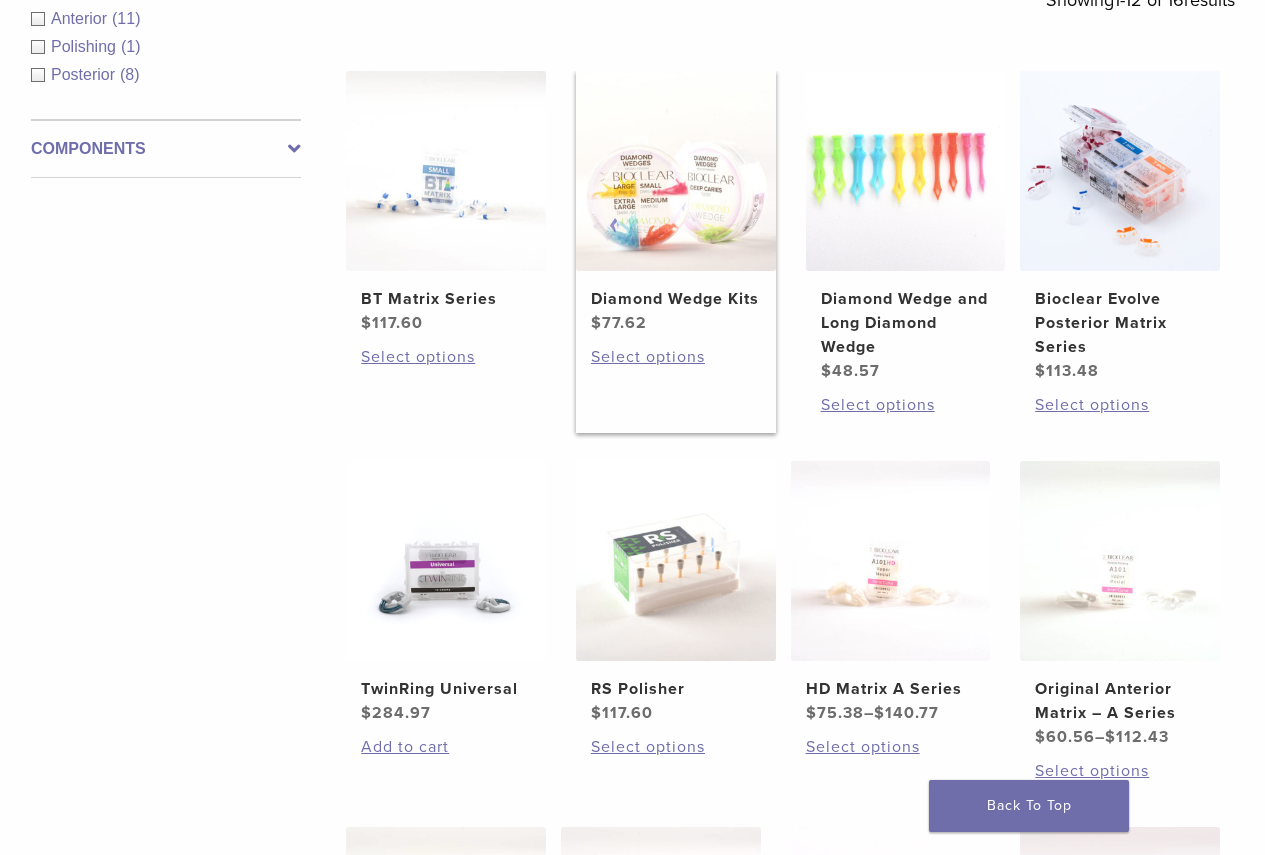 scroll, scrollTop: 295, scrollLeft: 0, axis: vertical 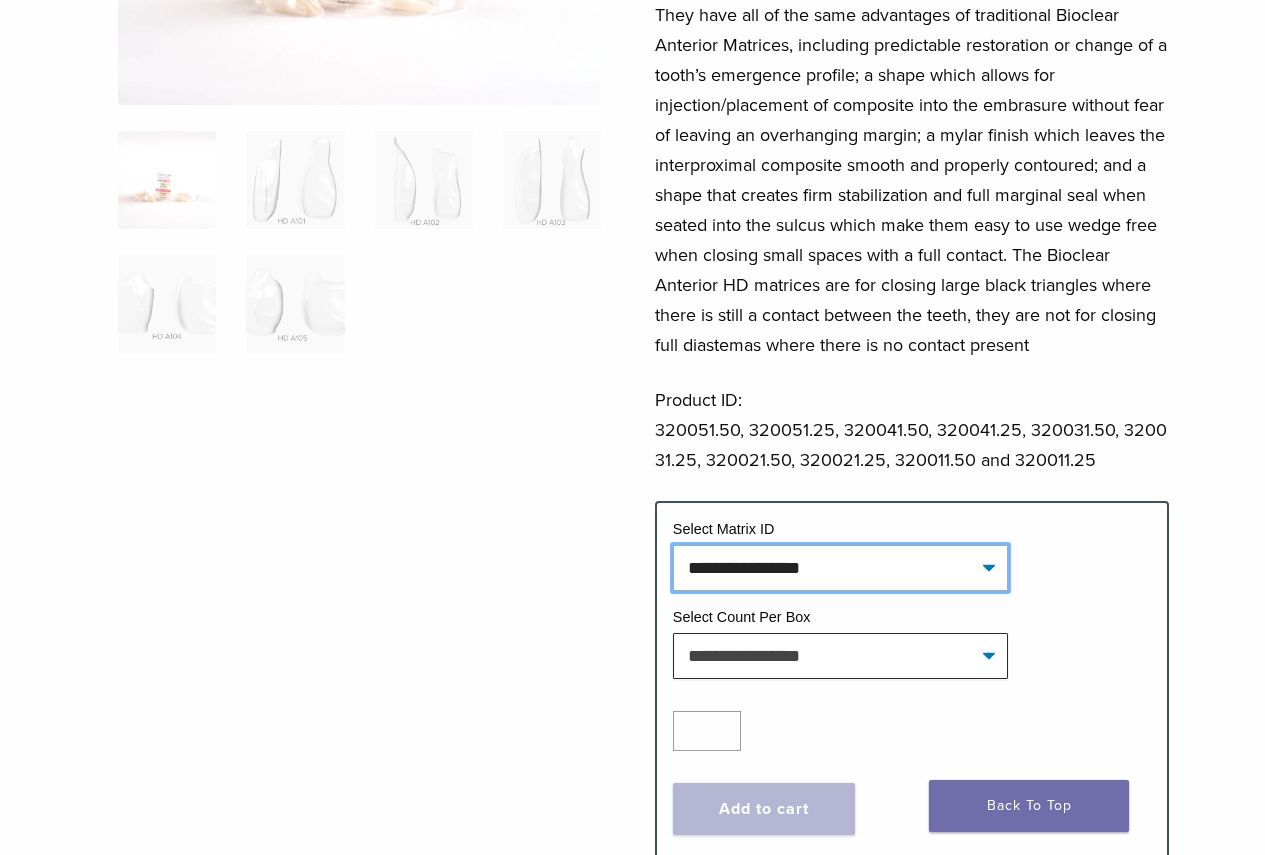 click on "**********" 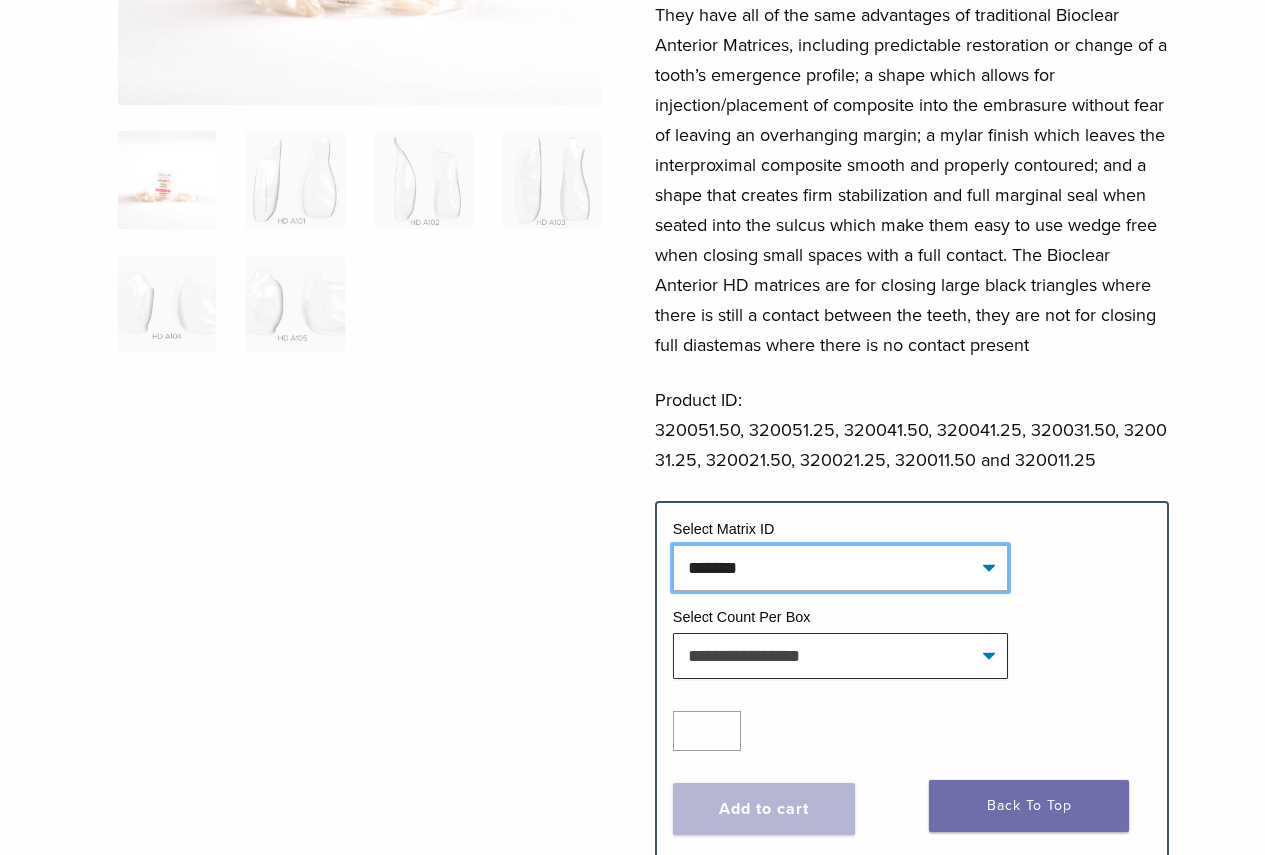 click on "**********" 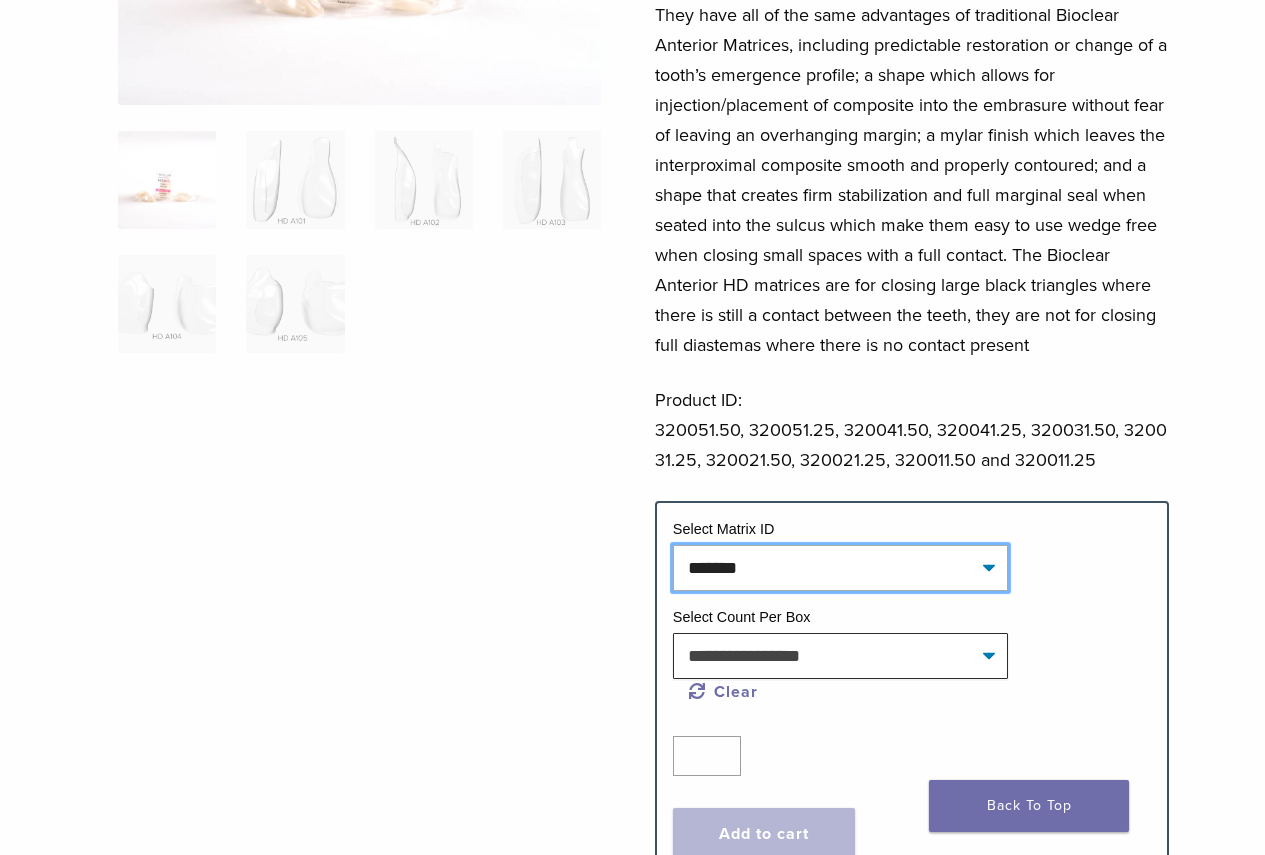 scroll, scrollTop: 500, scrollLeft: 0, axis: vertical 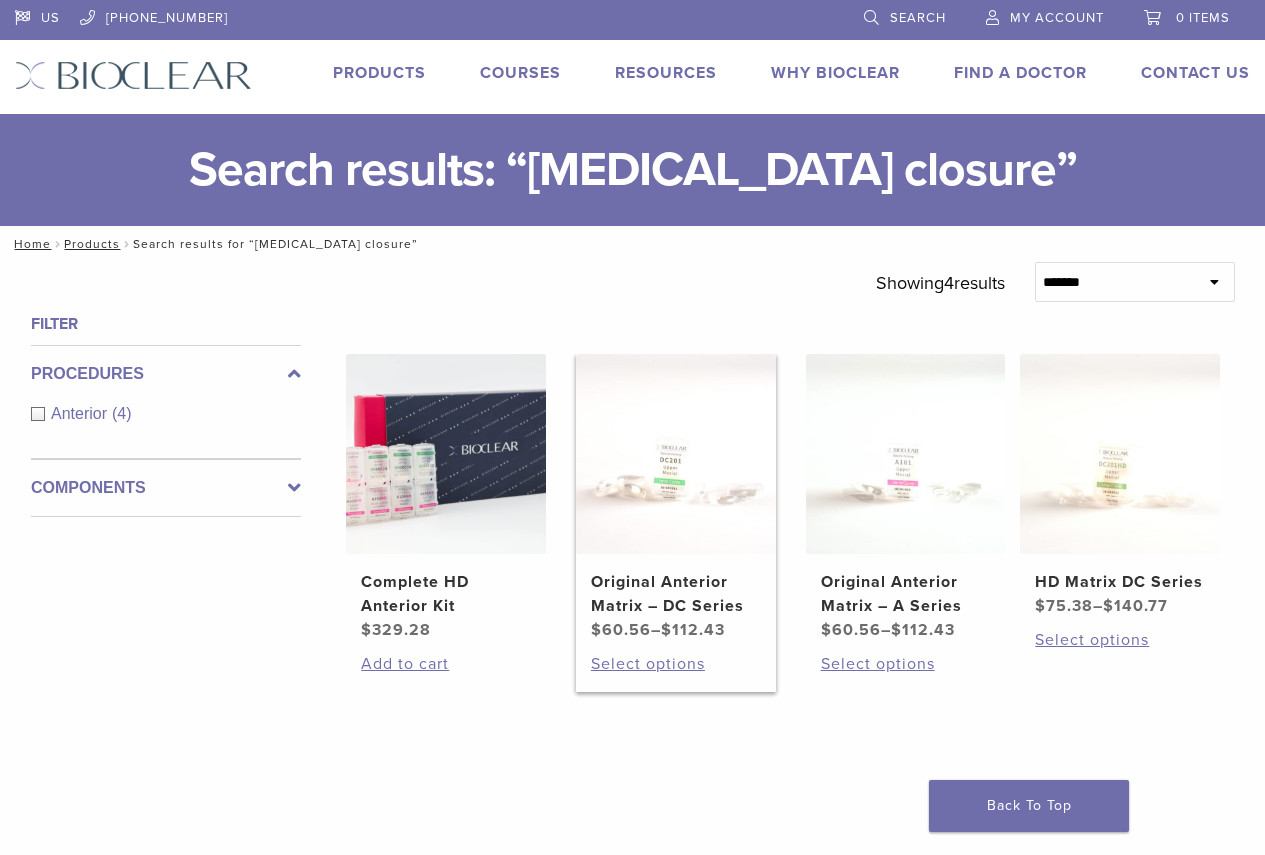 click on "Original Anterior Matrix – DC Series" at bounding box center [676, 594] 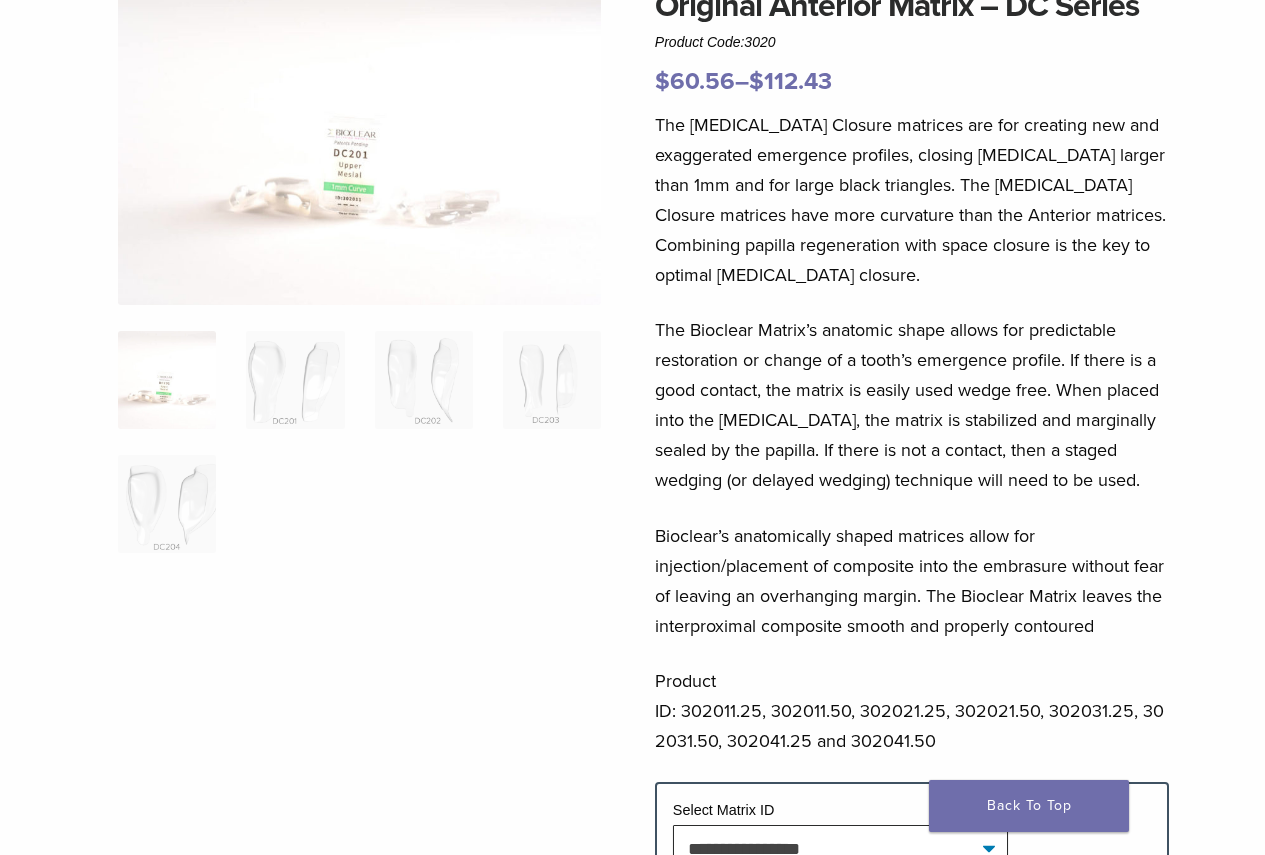scroll, scrollTop: 0, scrollLeft: 0, axis: both 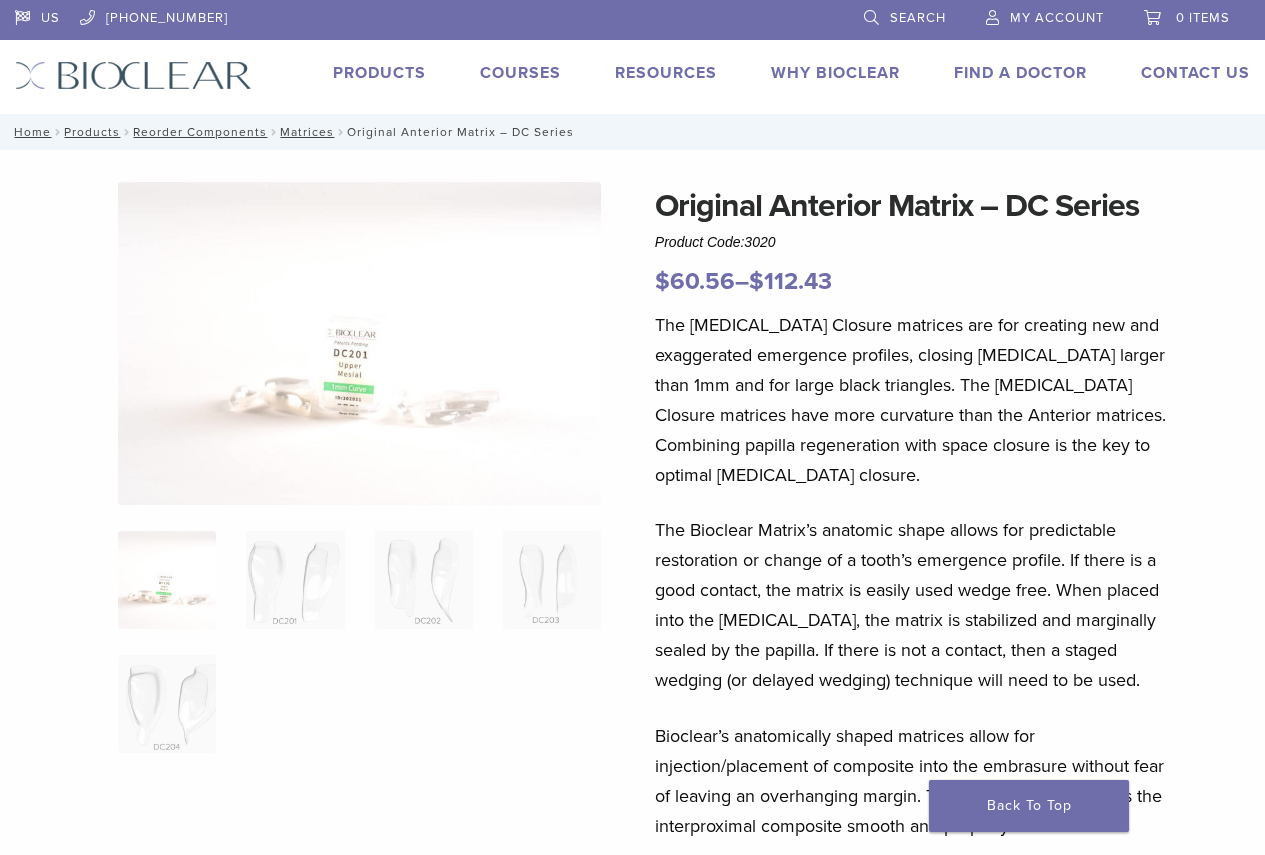 click on "Products" at bounding box center (379, 73) 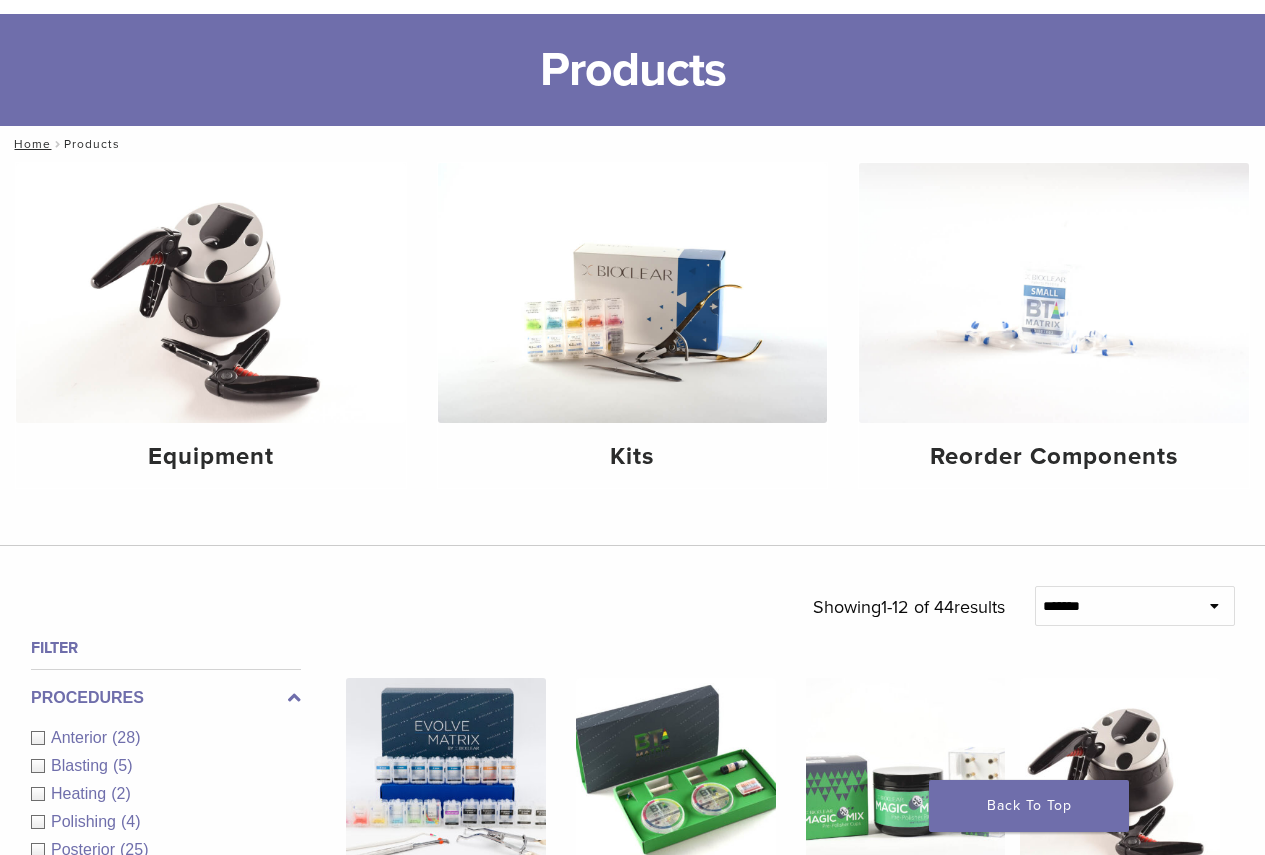 scroll, scrollTop: 200, scrollLeft: 0, axis: vertical 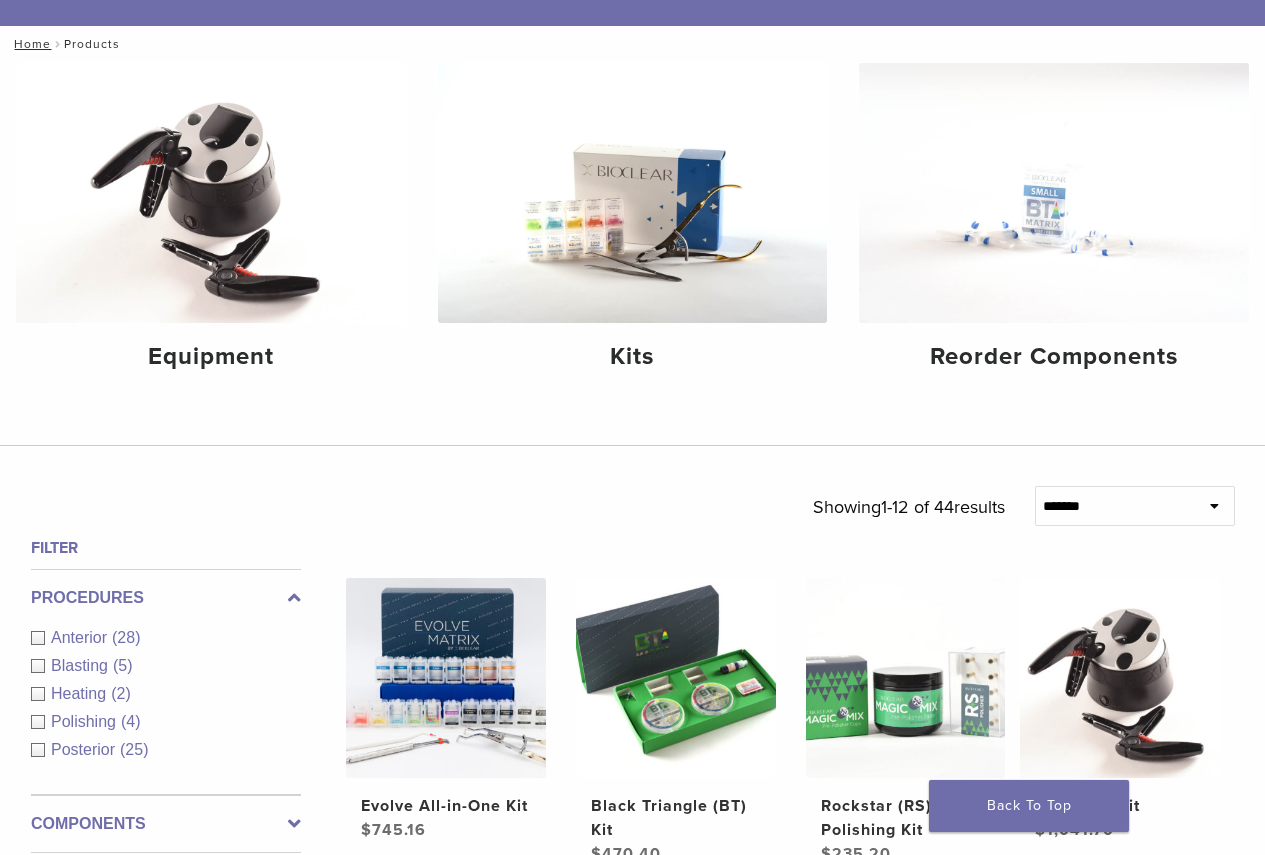 click on "Anterior (28)" at bounding box center [166, 638] 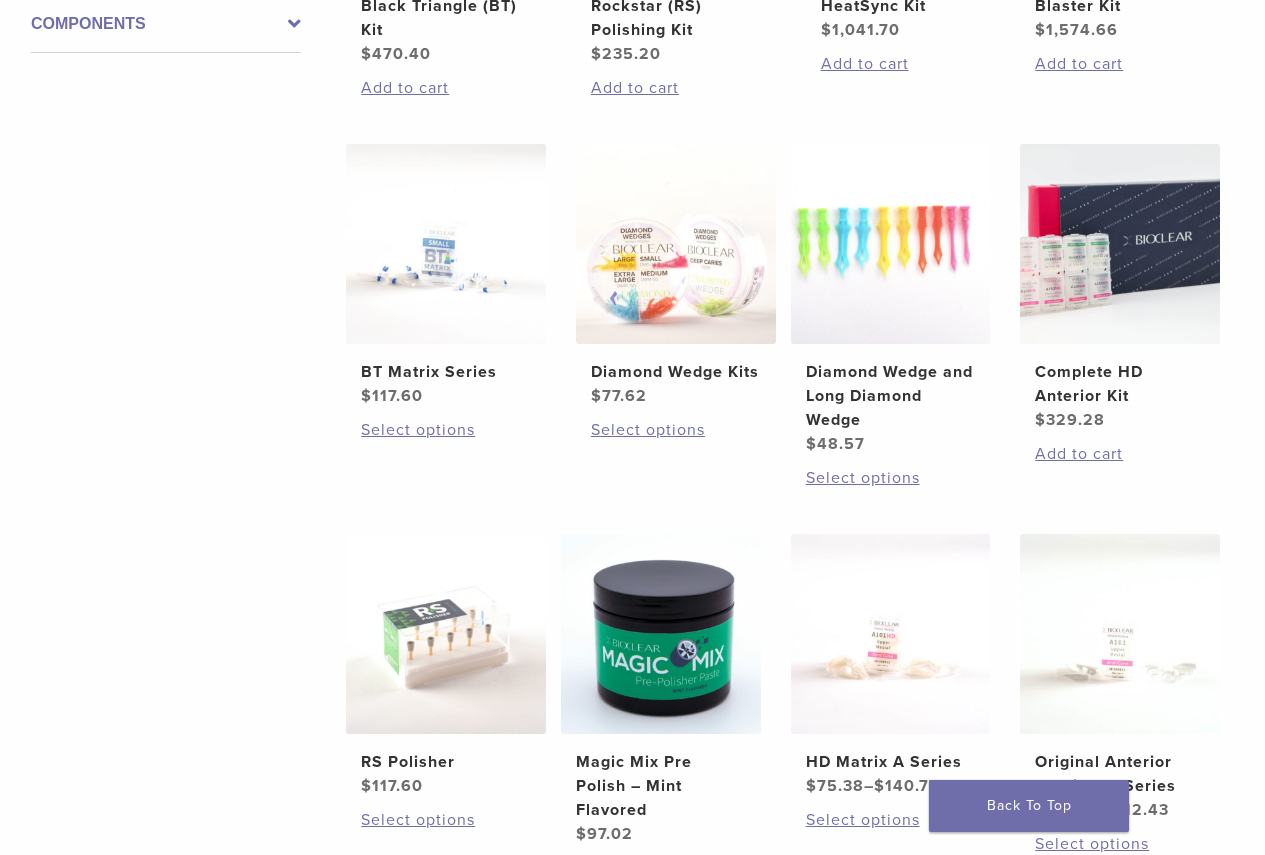 scroll, scrollTop: 1200, scrollLeft: 0, axis: vertical 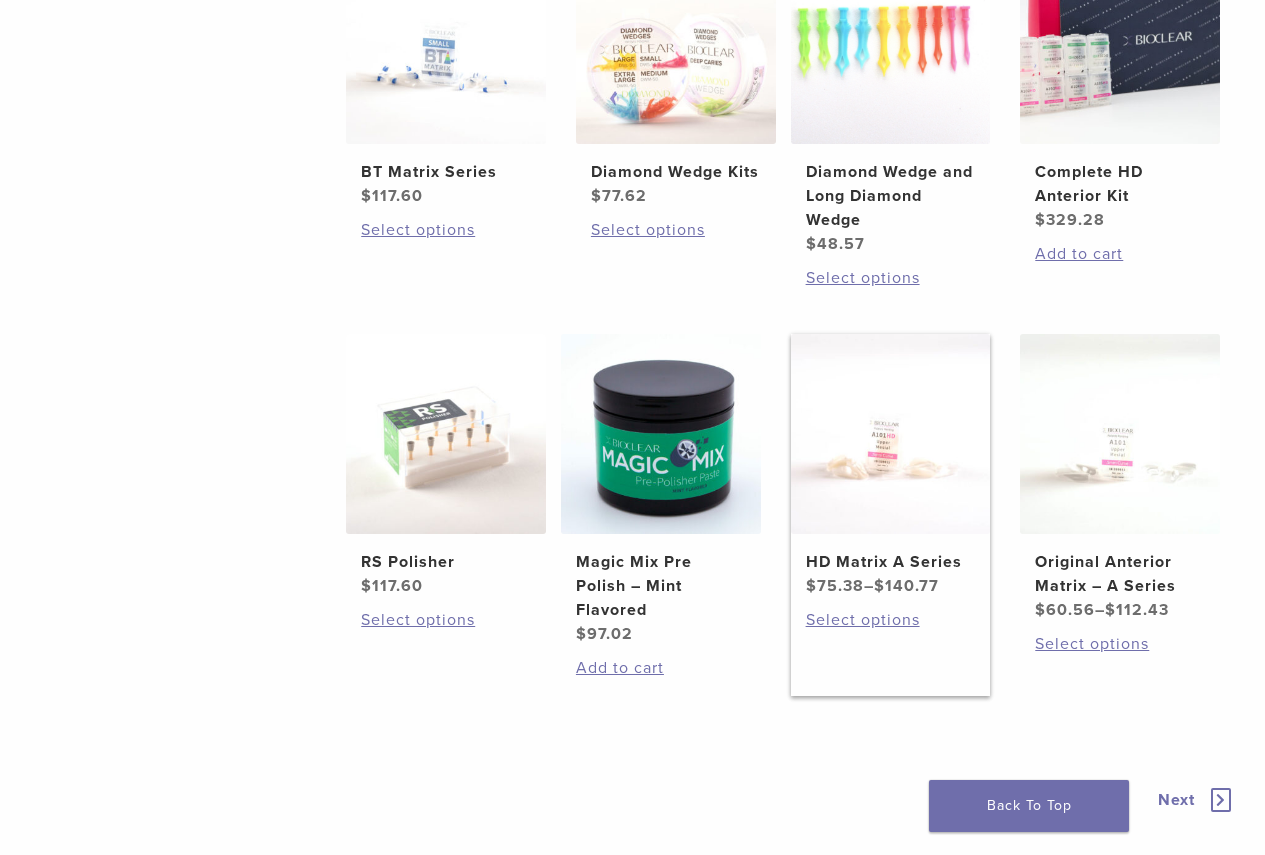 click on "HD Matrix A Series" at bounding box center [891, 562] 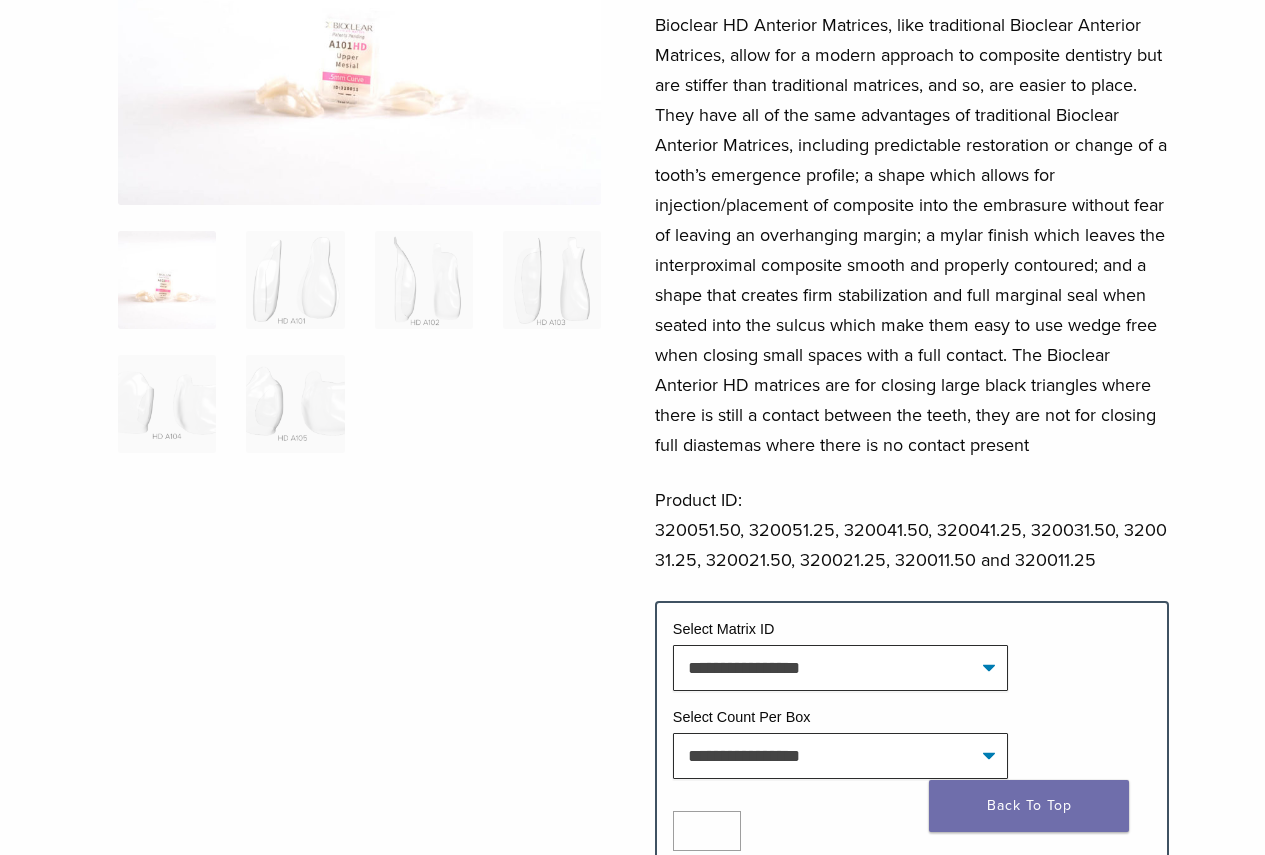 scroll, scrollTop: 400, scrollLeft: 0, axis: vertical 